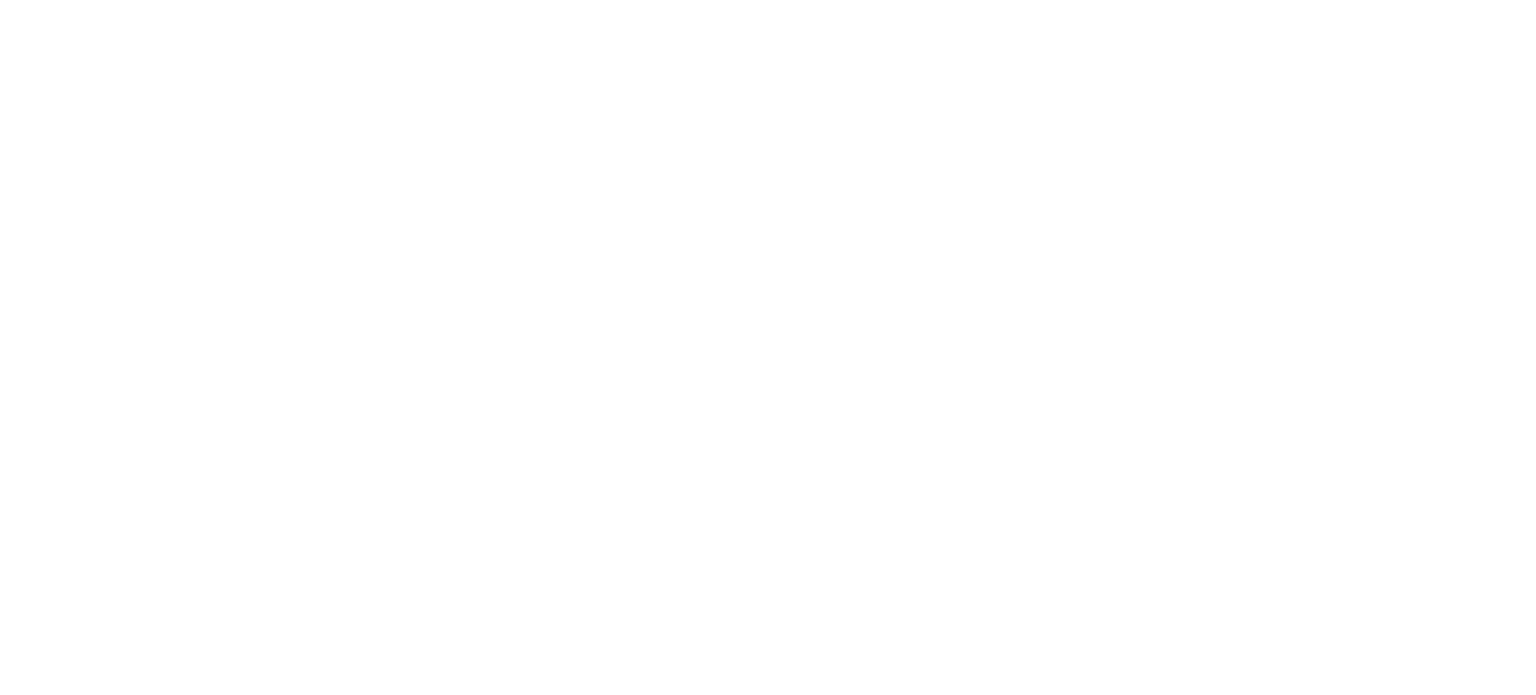 scroll, scrollTop: 0, scrollLeft: 0, axis: both 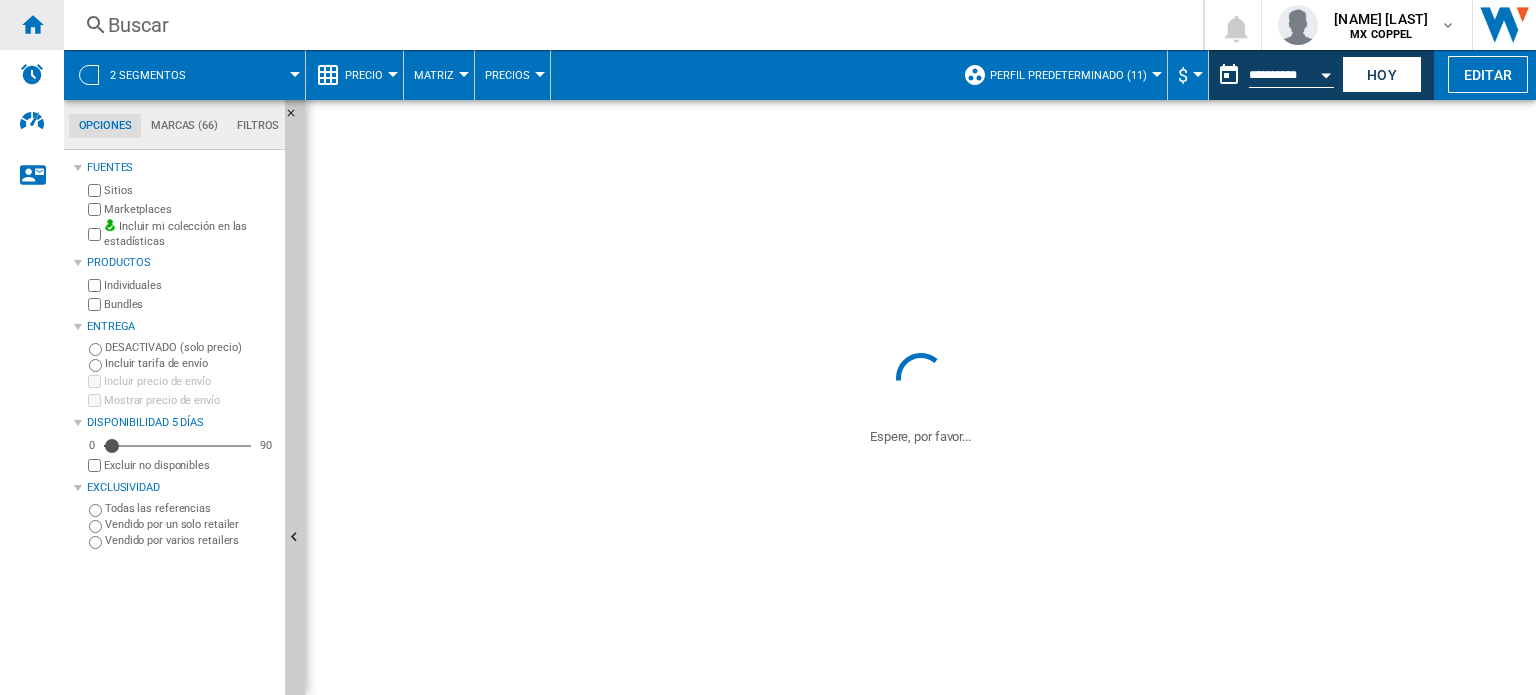 click at bounding box center (32, 24) 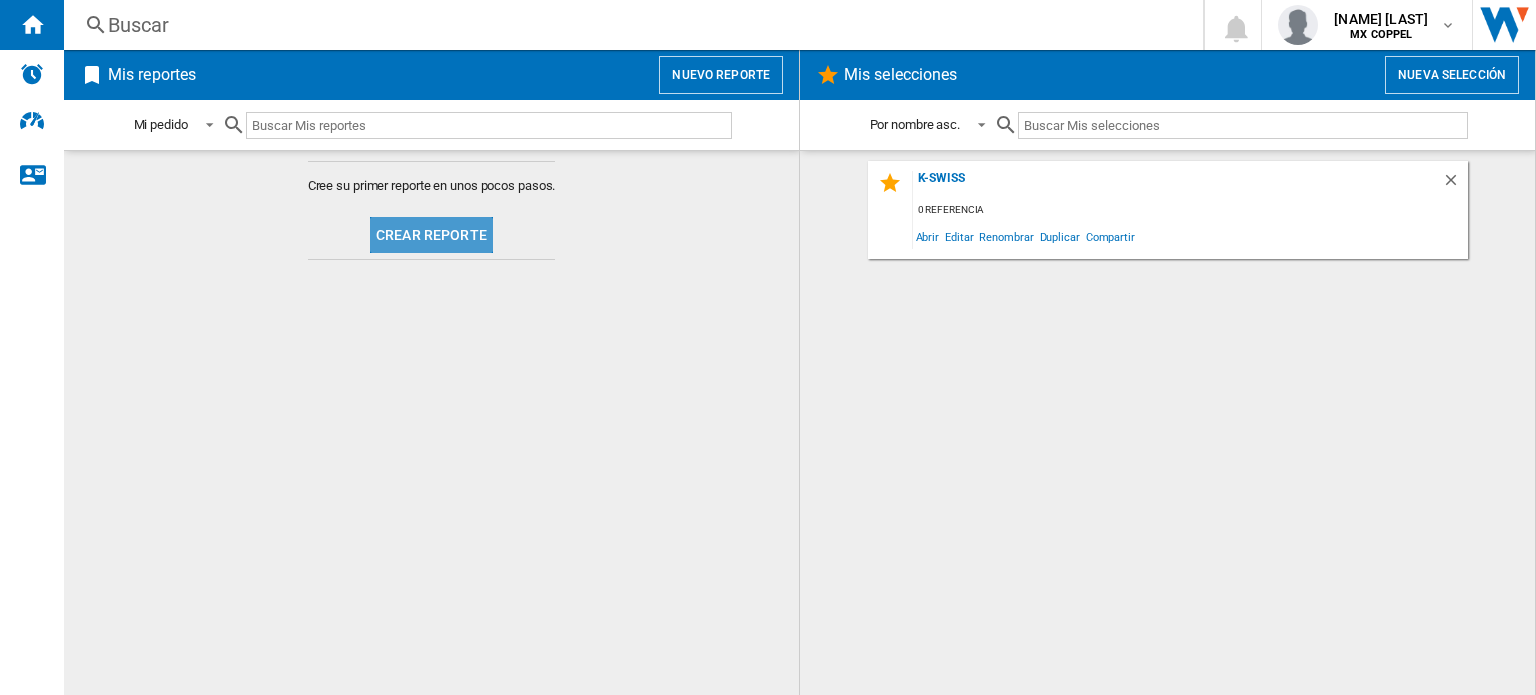 click on "Crear reporte" 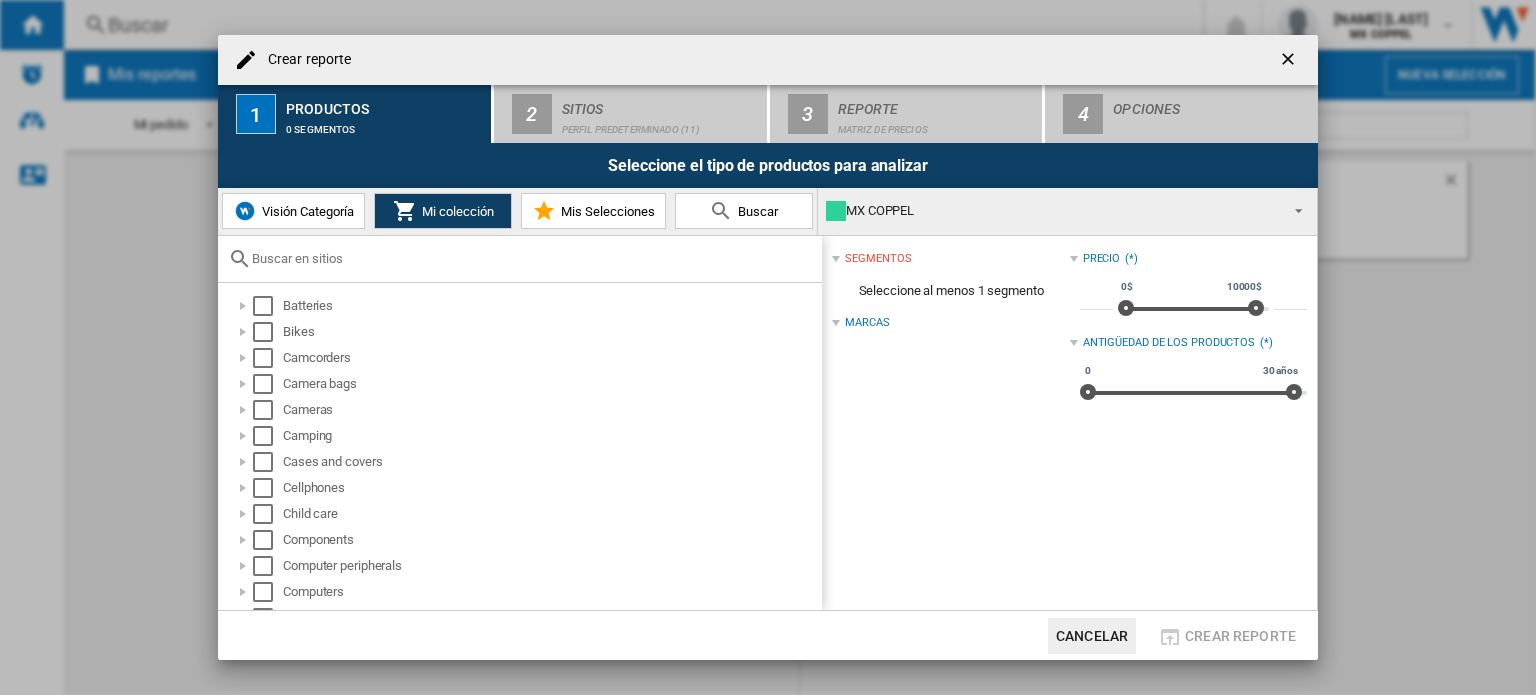 click on "Crear reporte" at bounding box center [304, 60] 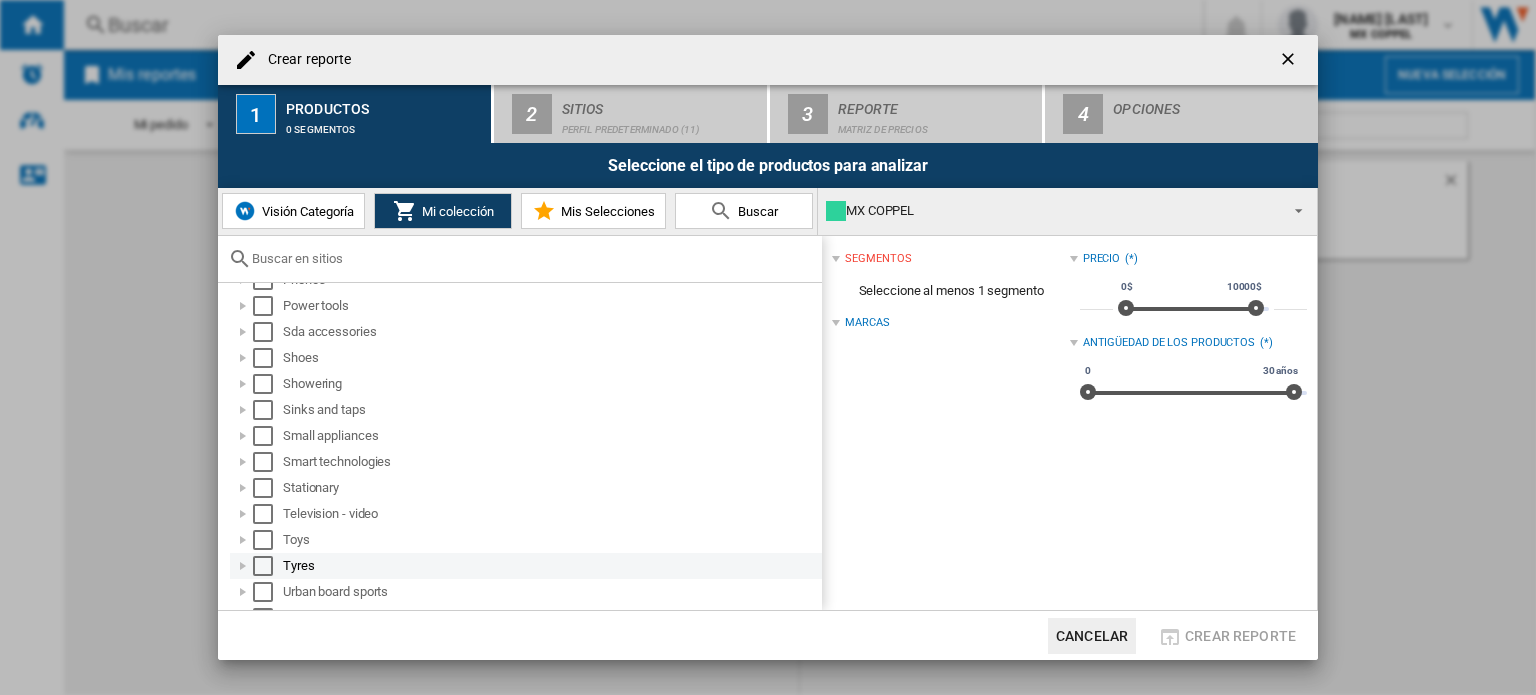 scroll, scrollTop: 1038, scrollLeft: 0, axis: vertical 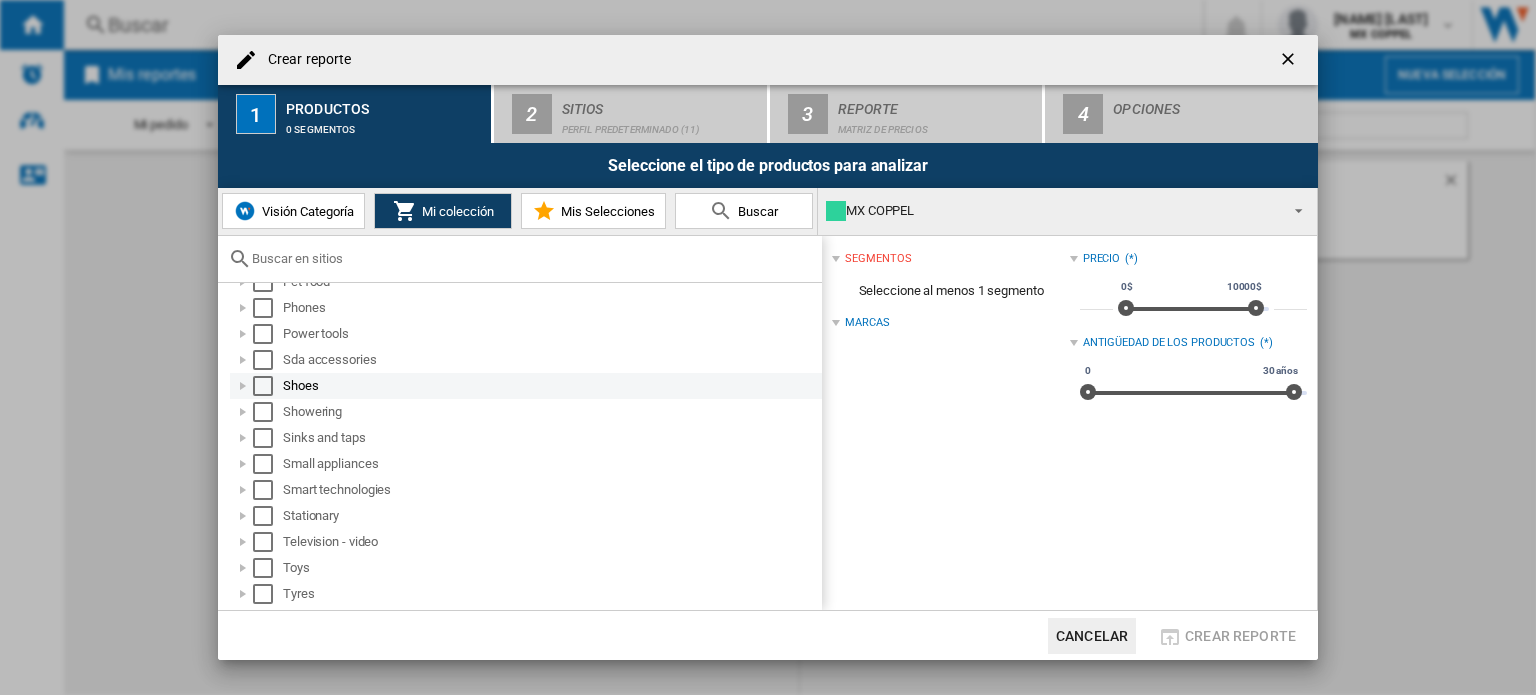 click at bounding box center (243, 386) 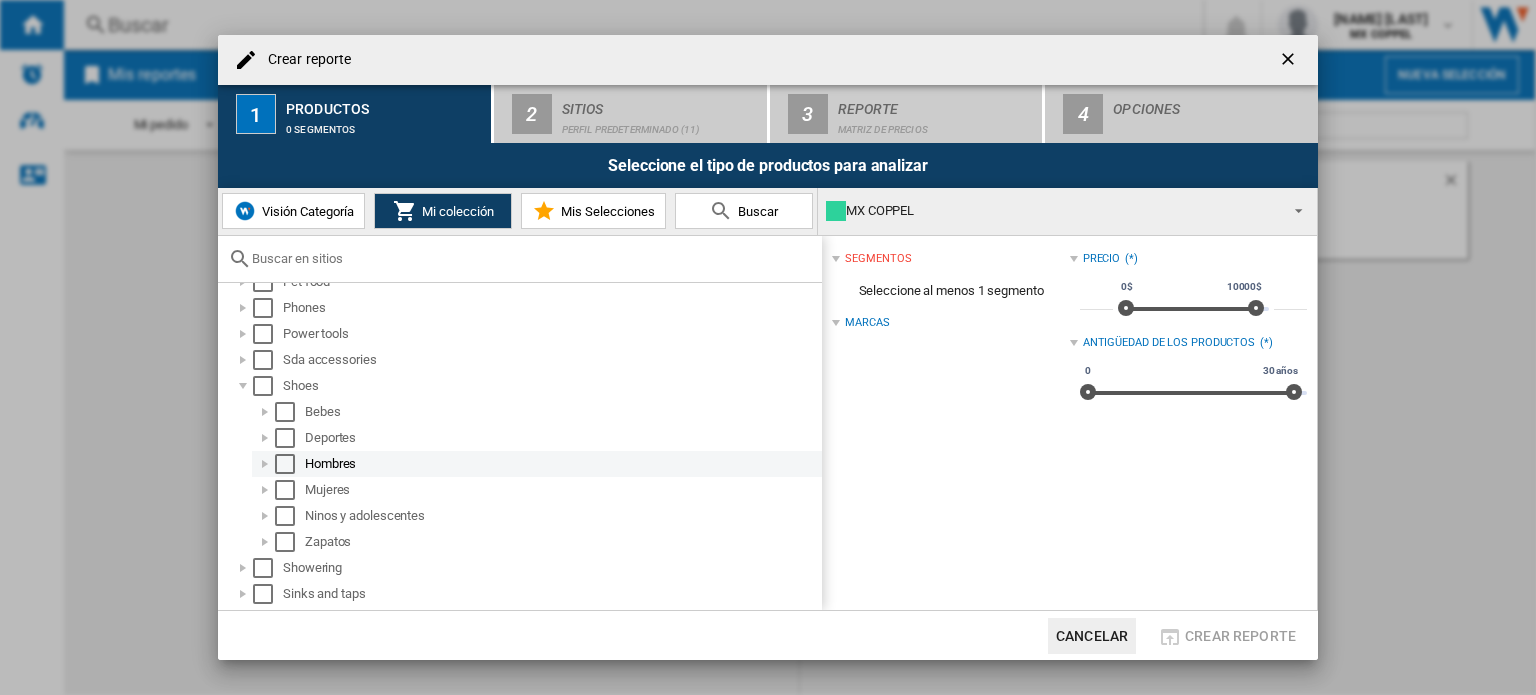 click at bounding box center (265, 464) 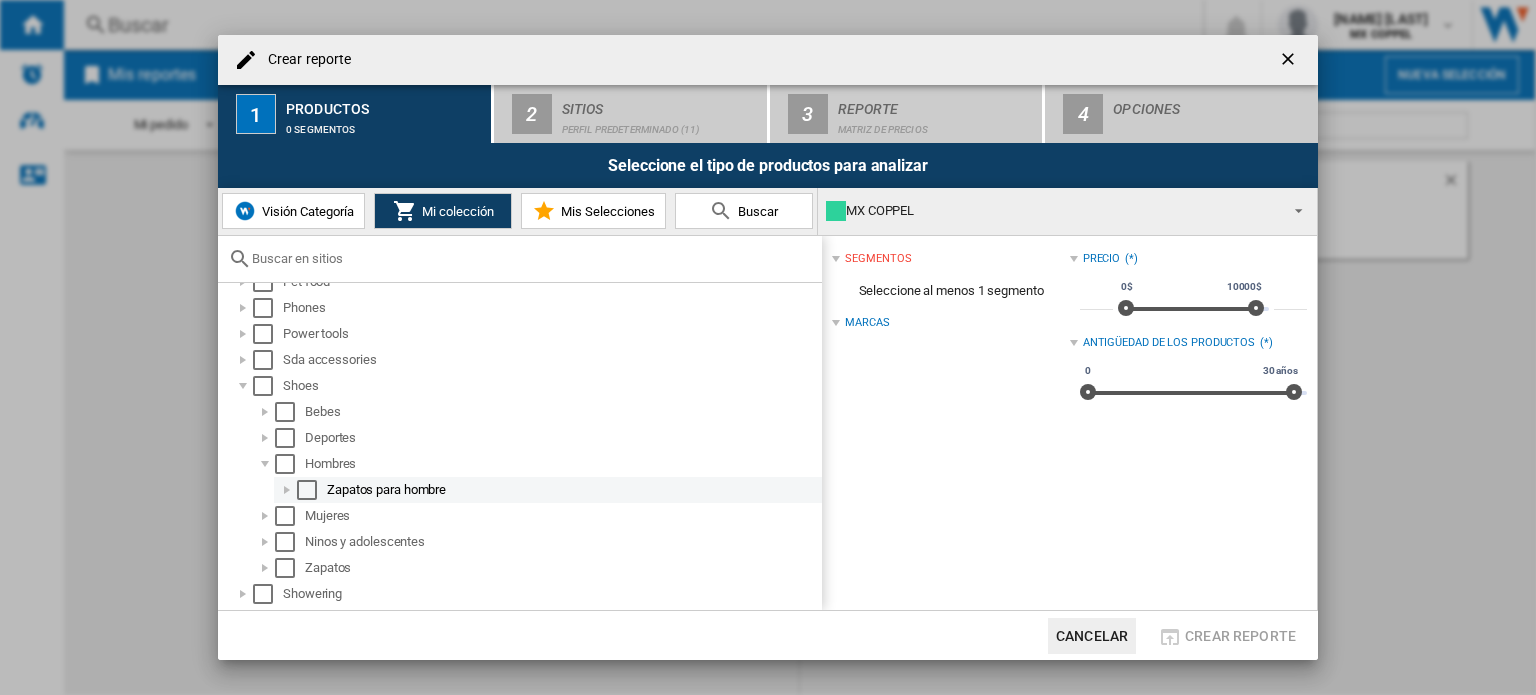 click at bounding box center [307, 490] 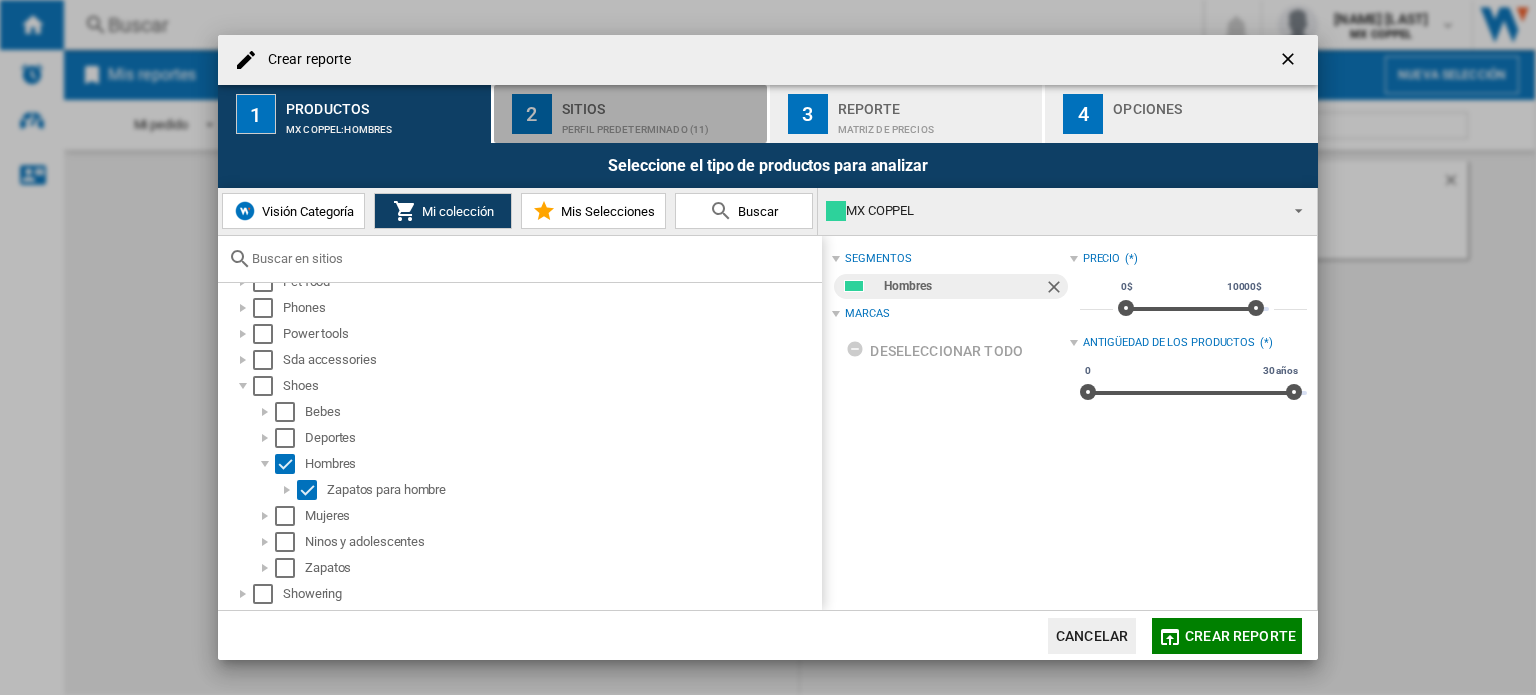 click on "Sitios" at bounding box center [660, 103] 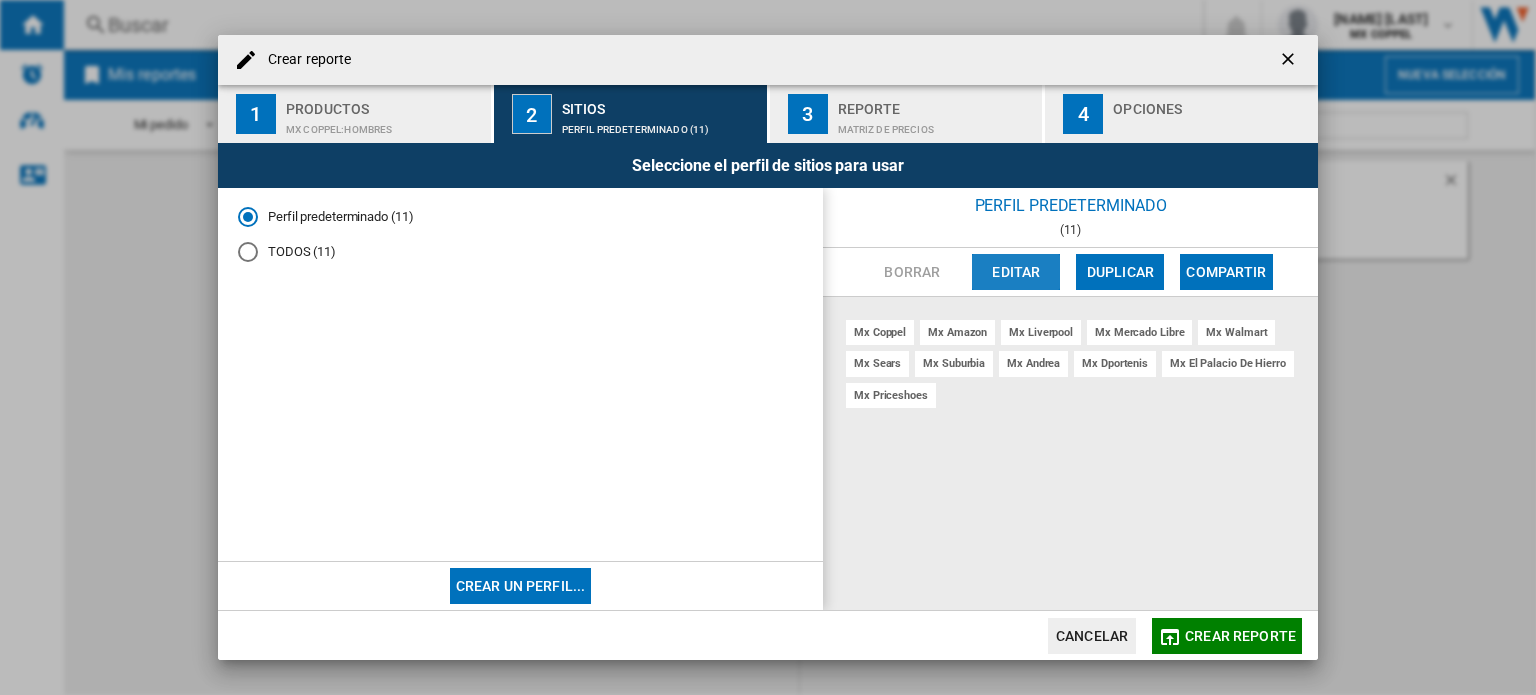 click on "Editar" at bounding box center (1016, 272) 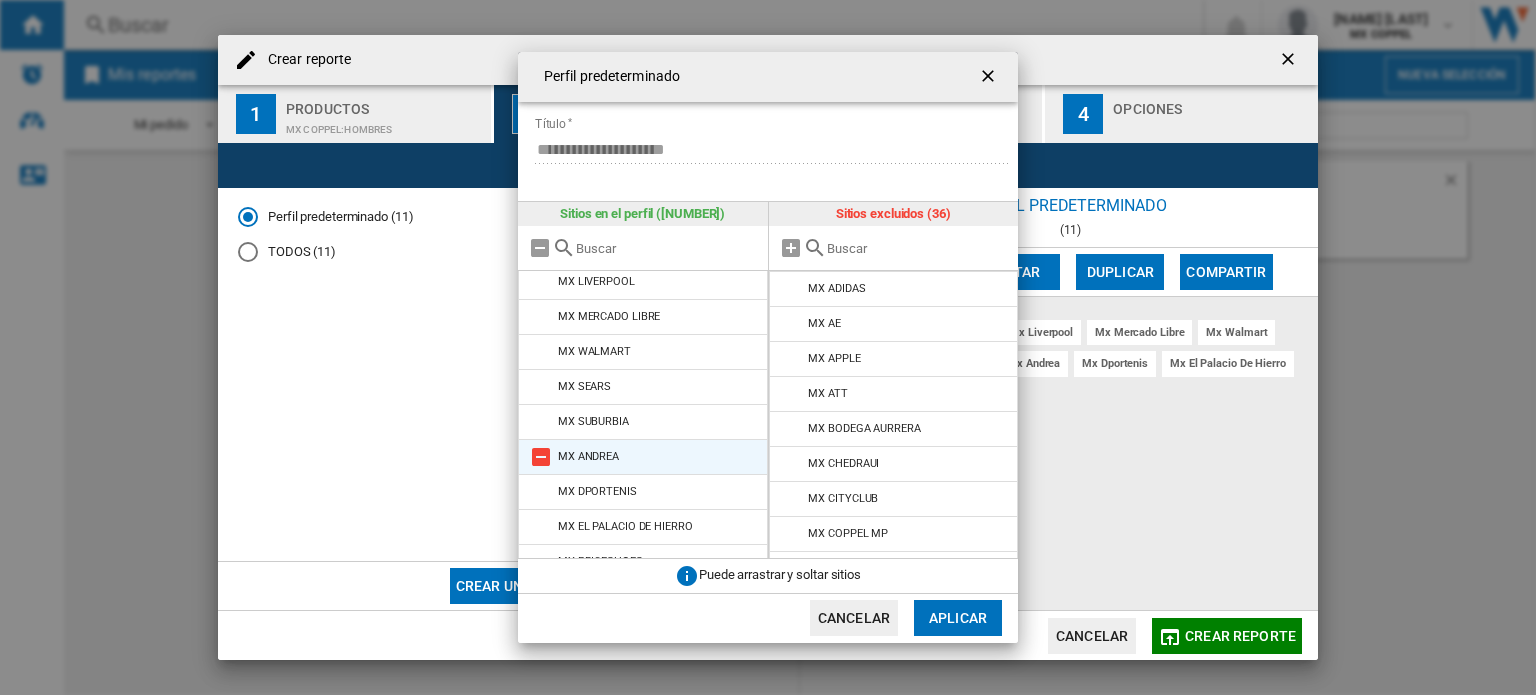scroll, scrollTop: 99, scrollLeft: 0, axis: vertical 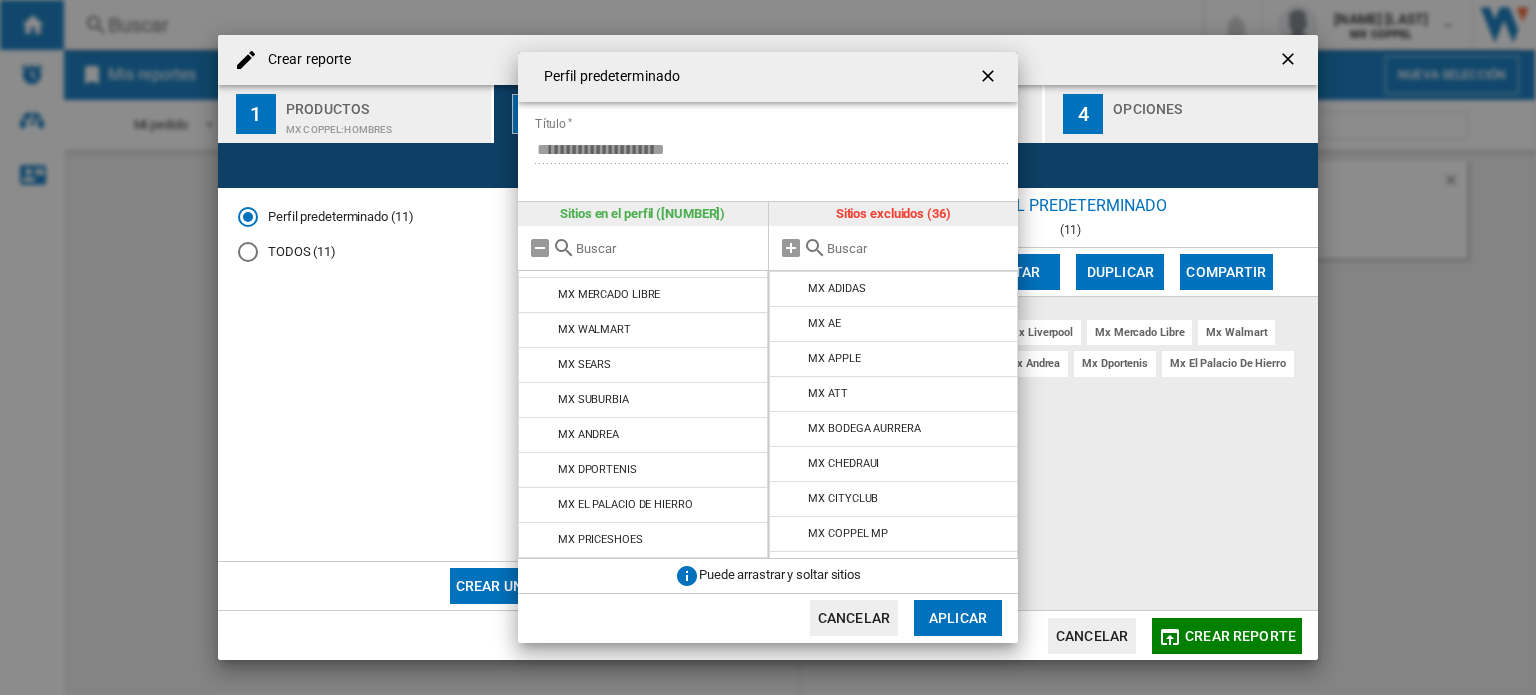click at bounding box center (990, 78) 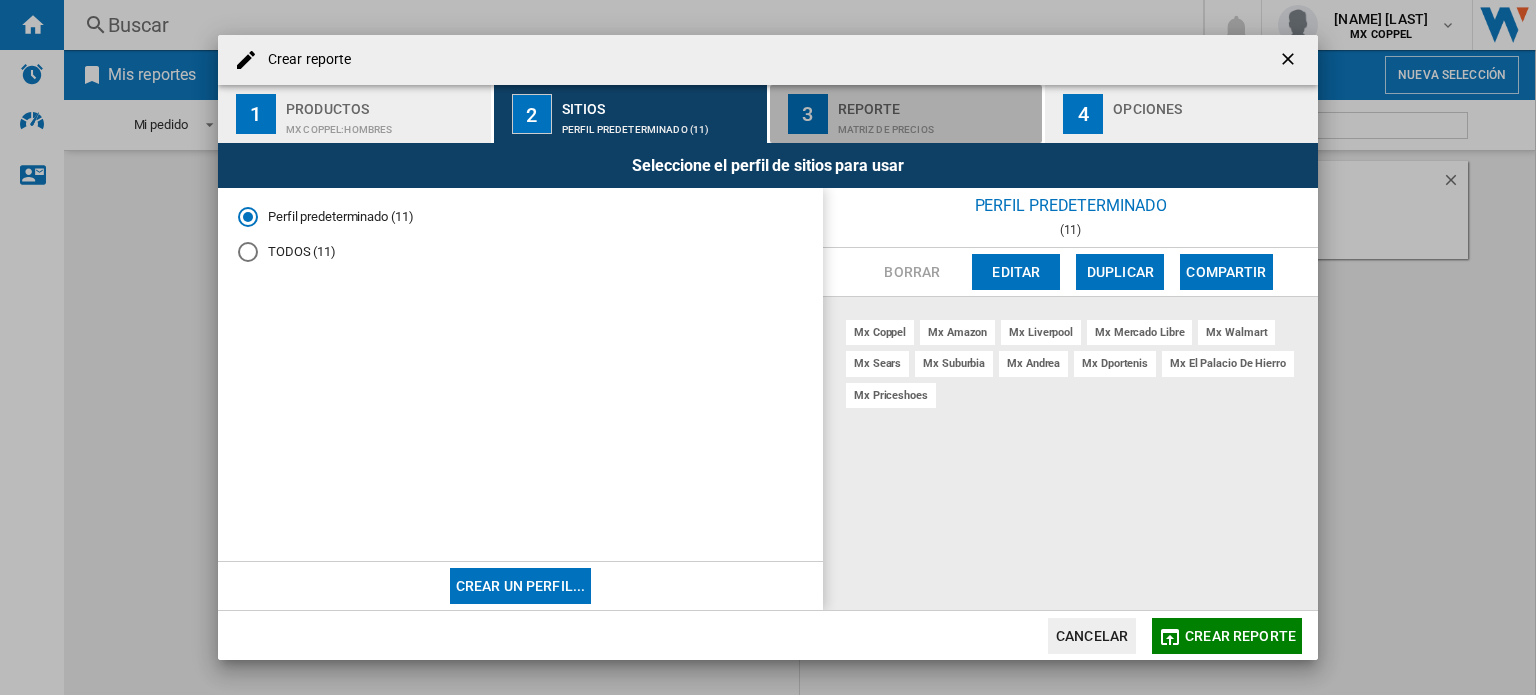 click on "Reporte" at bounding box center [936, 103] 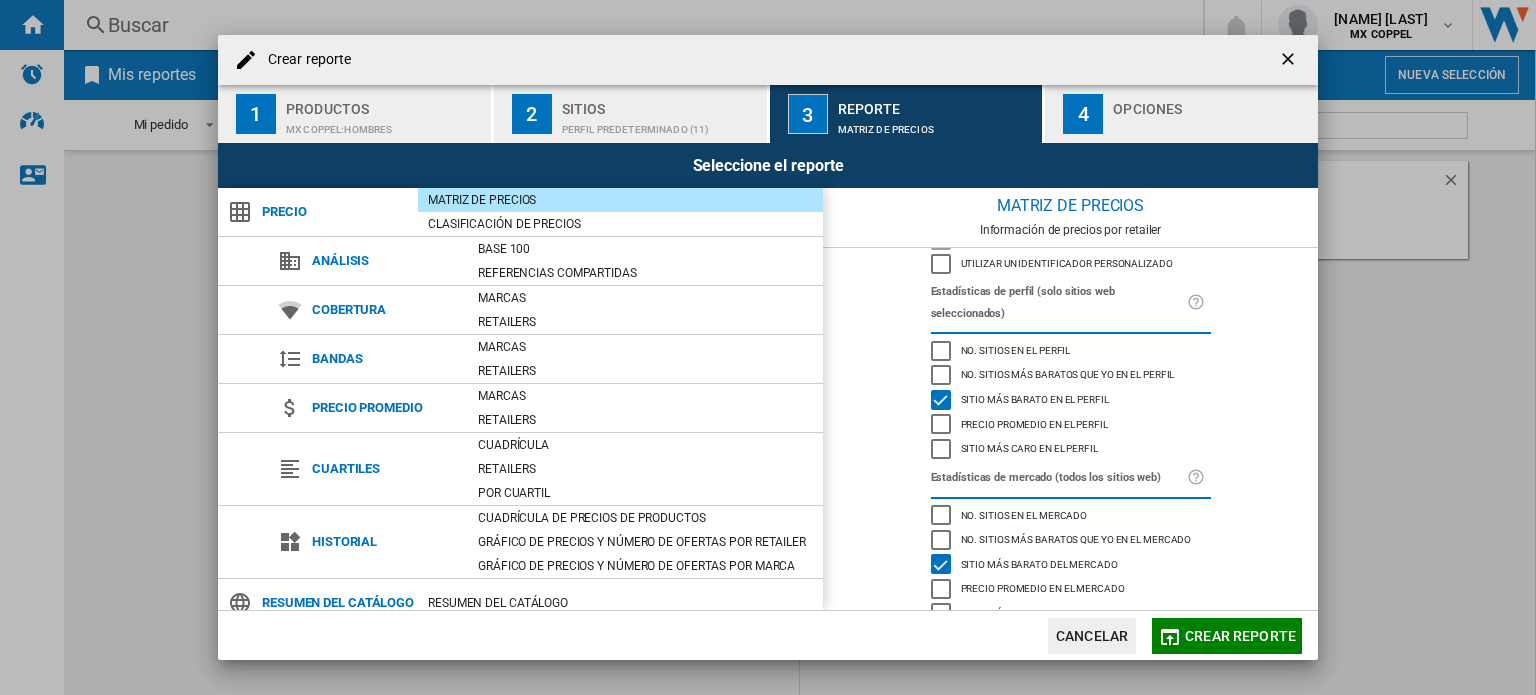 scroll, scrollTop: 138, scrollLeft: 0, axis: vertical 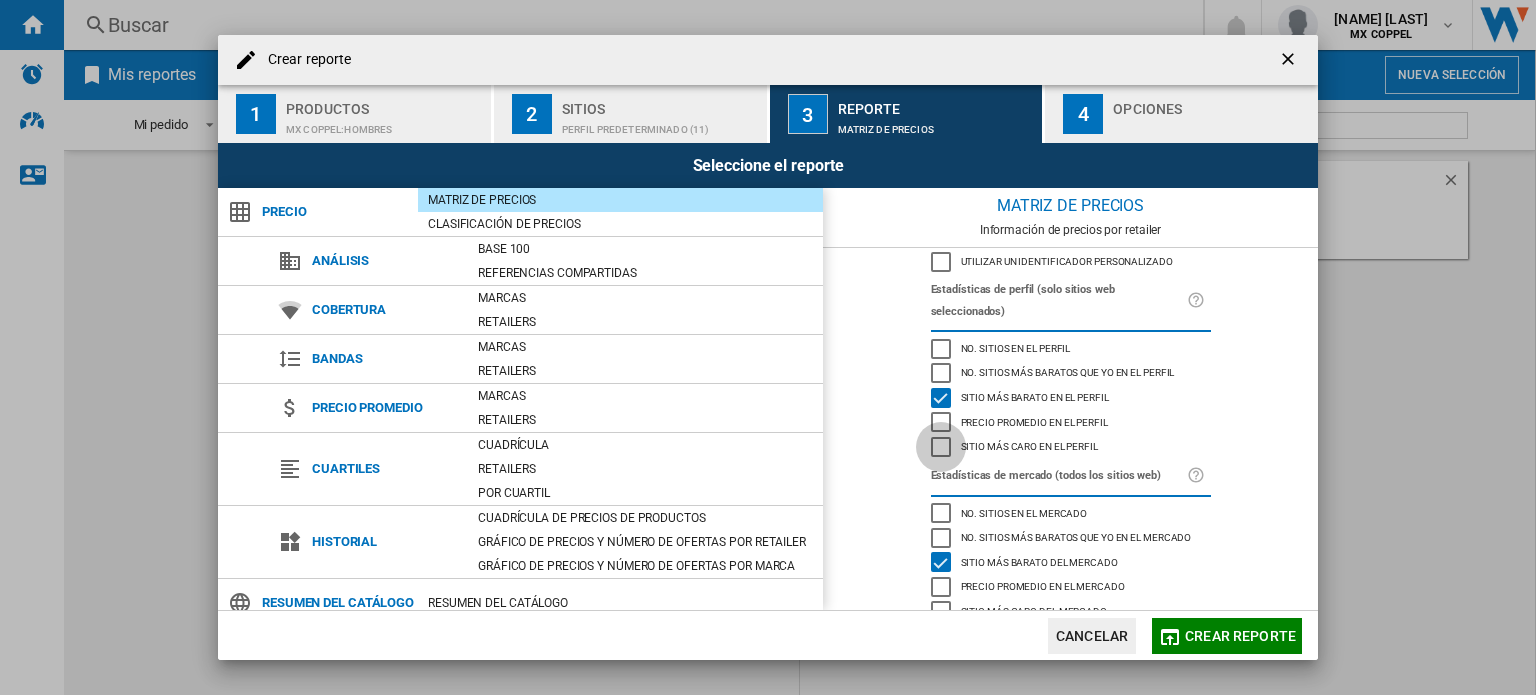 click 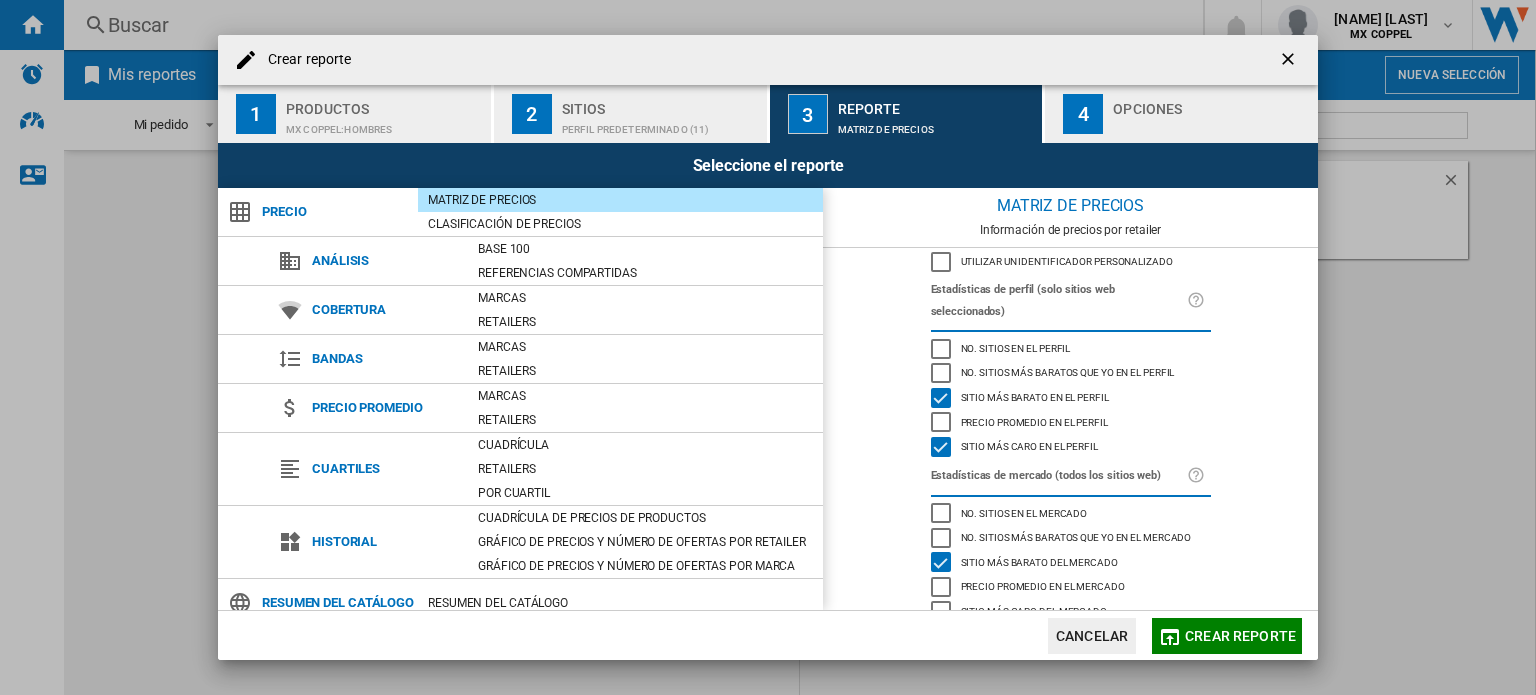 click 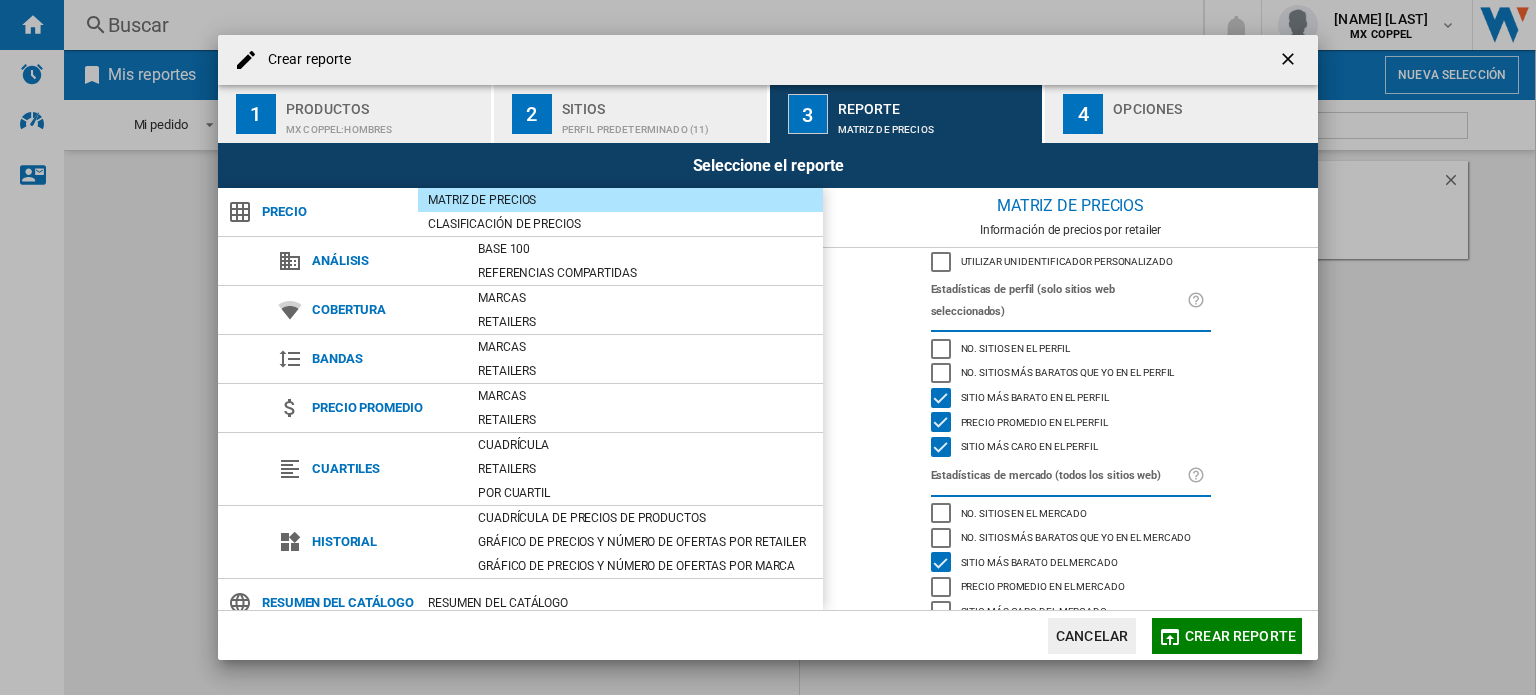 click 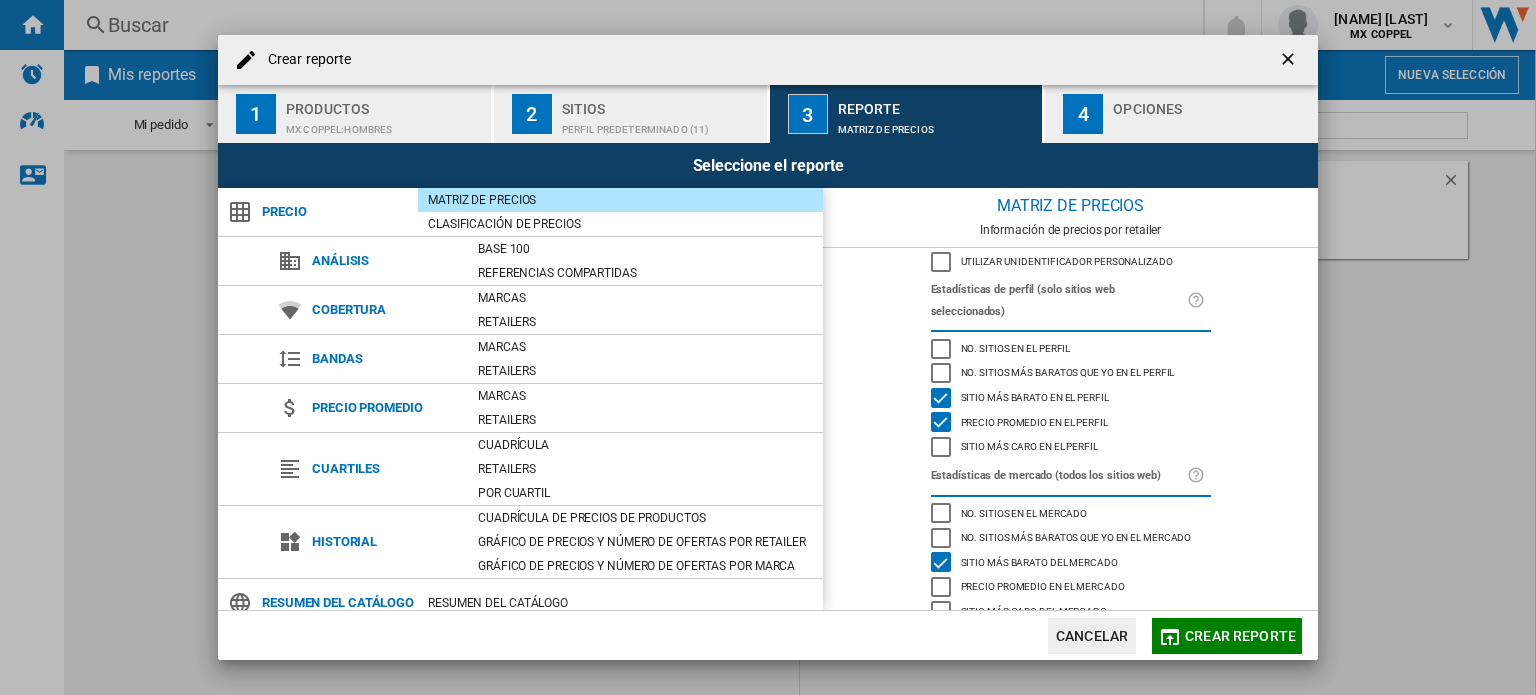 click 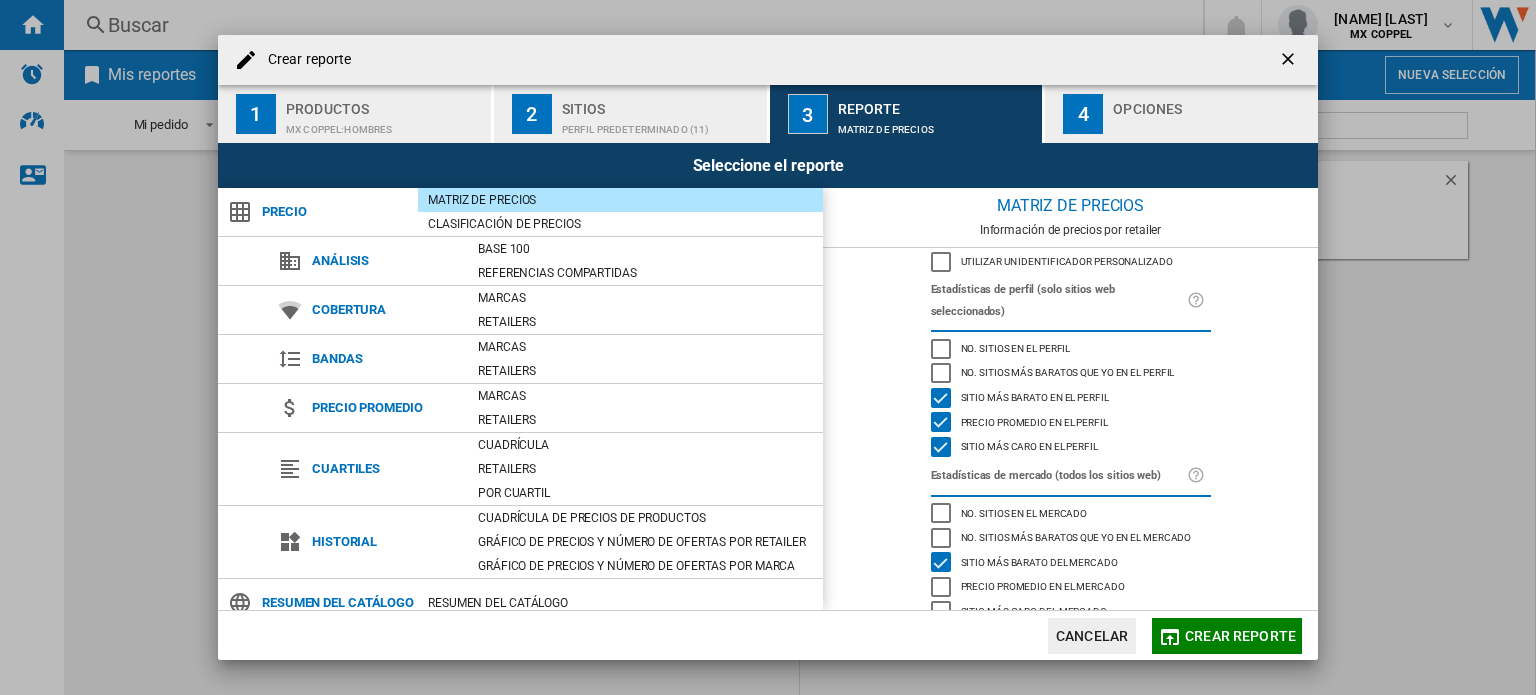 click 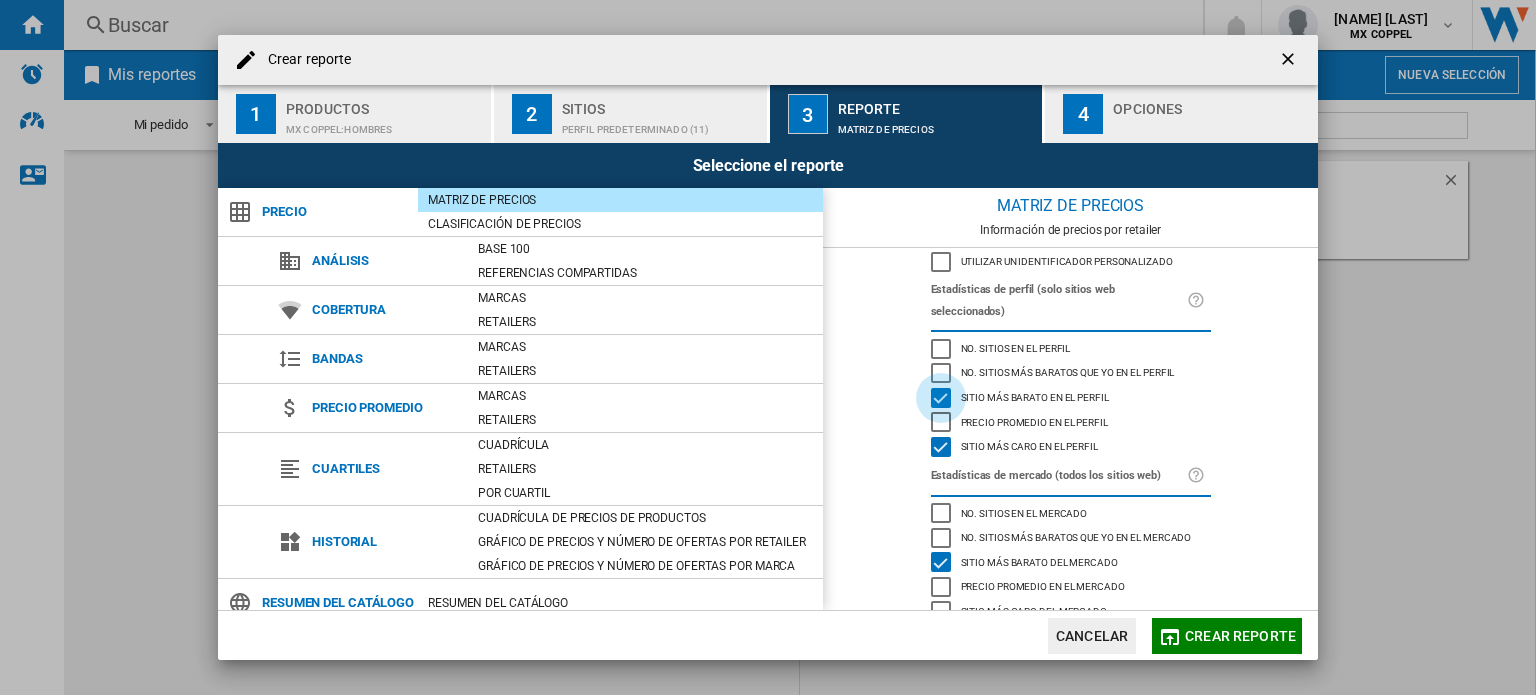 click 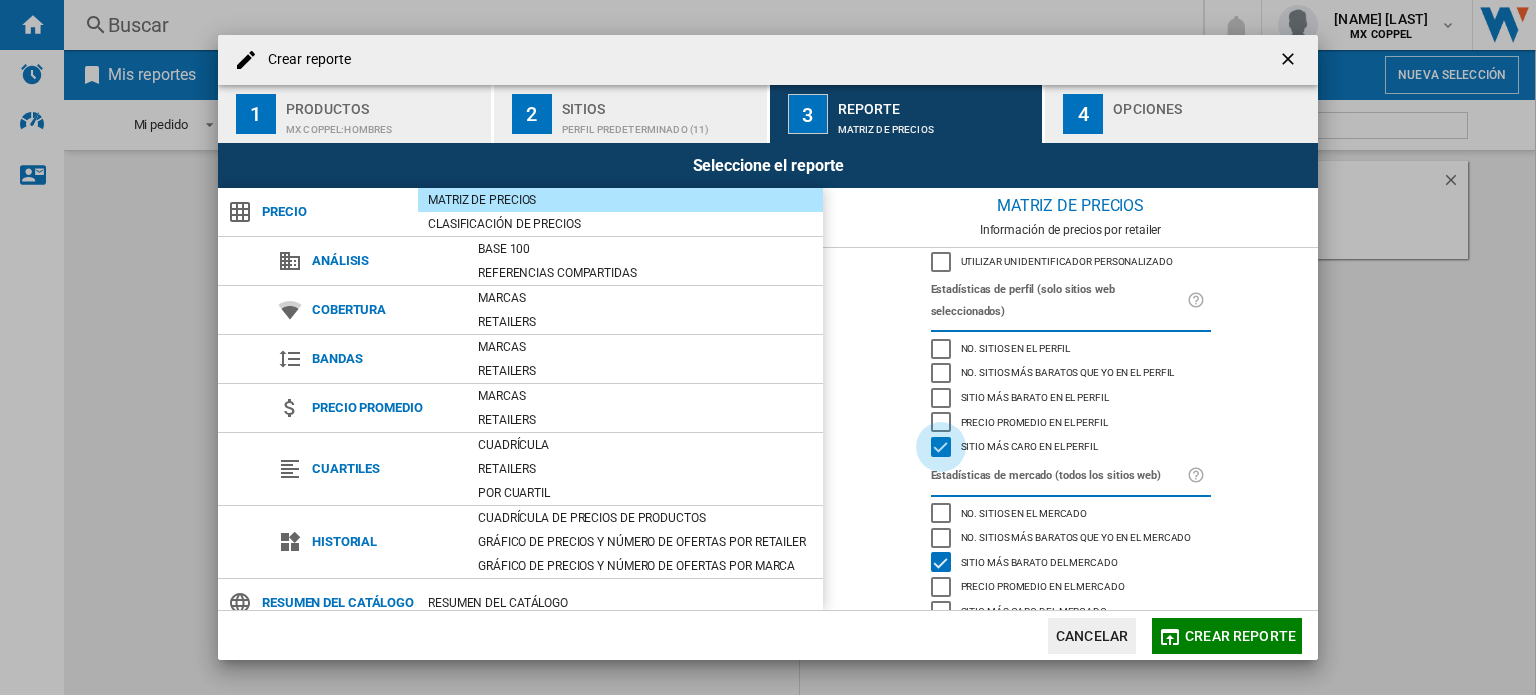 click 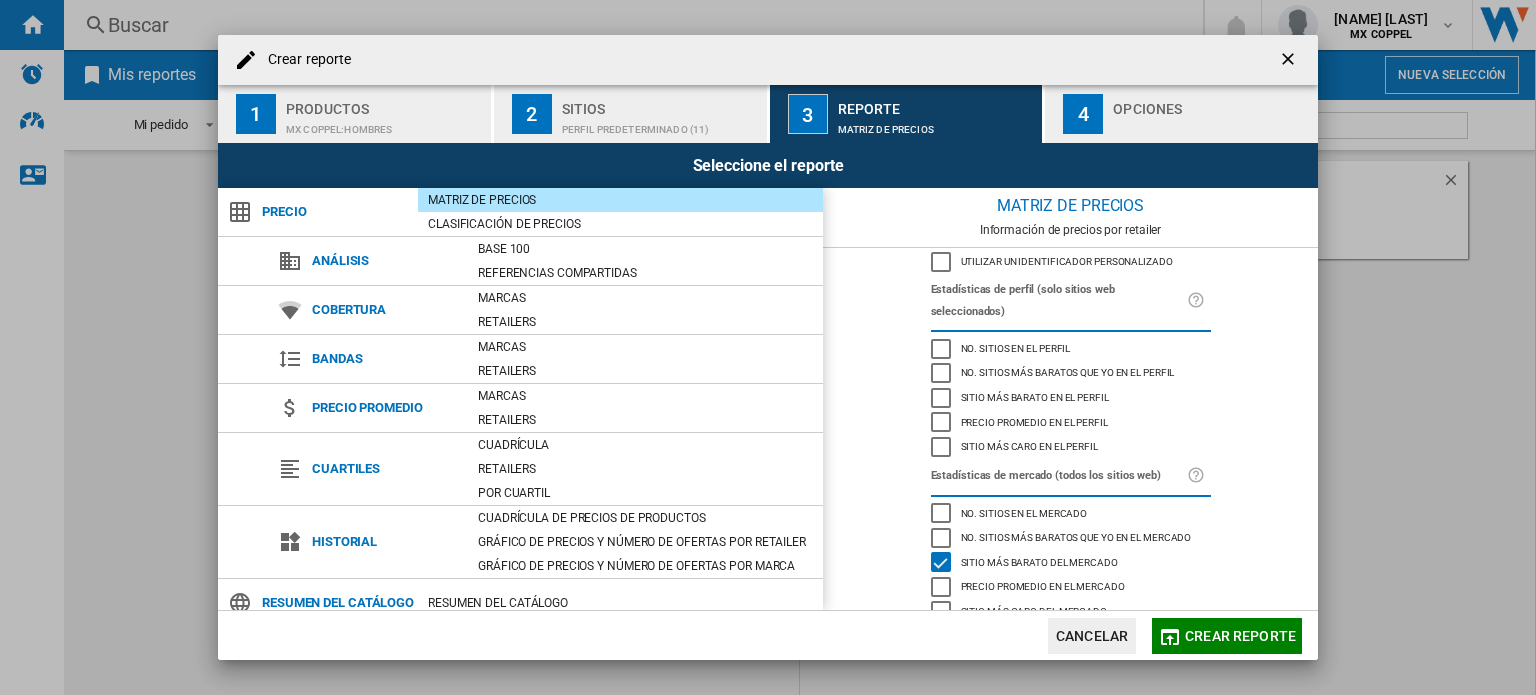 click 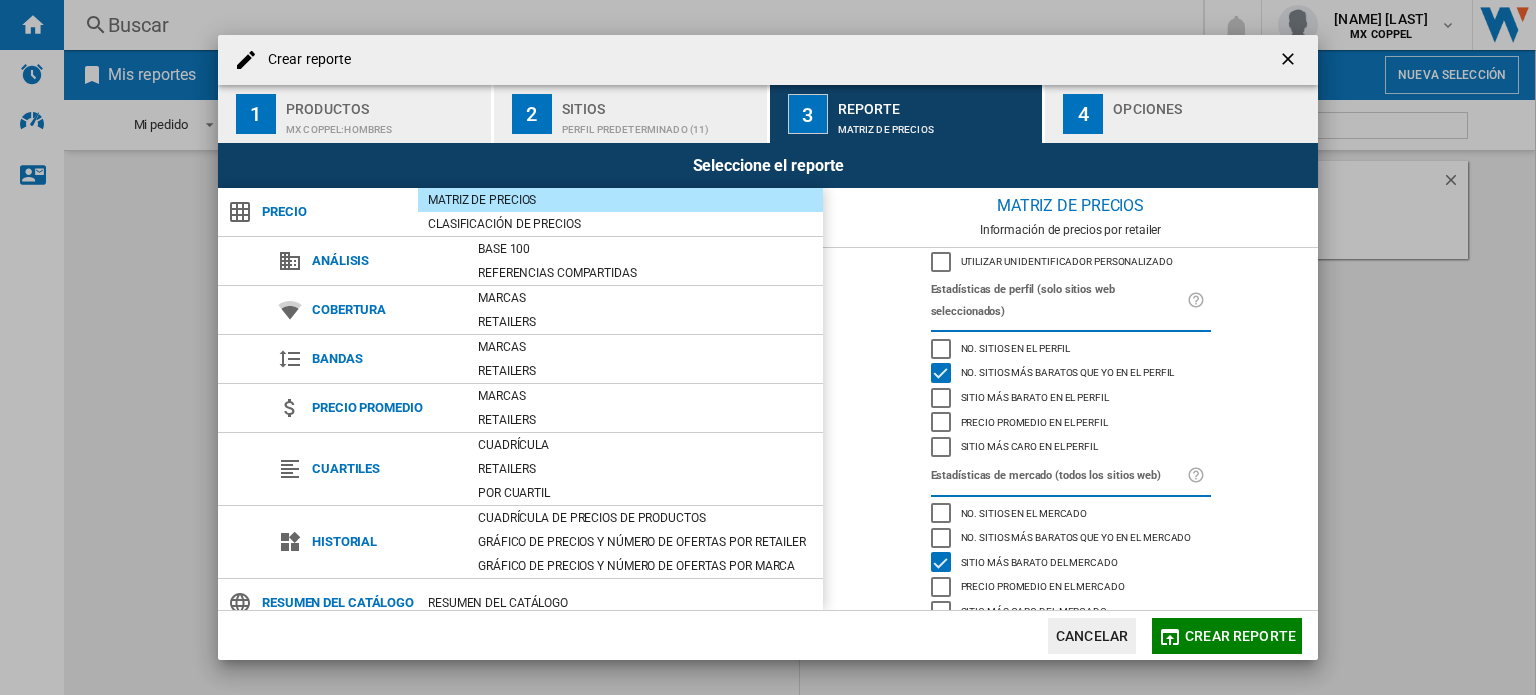 click 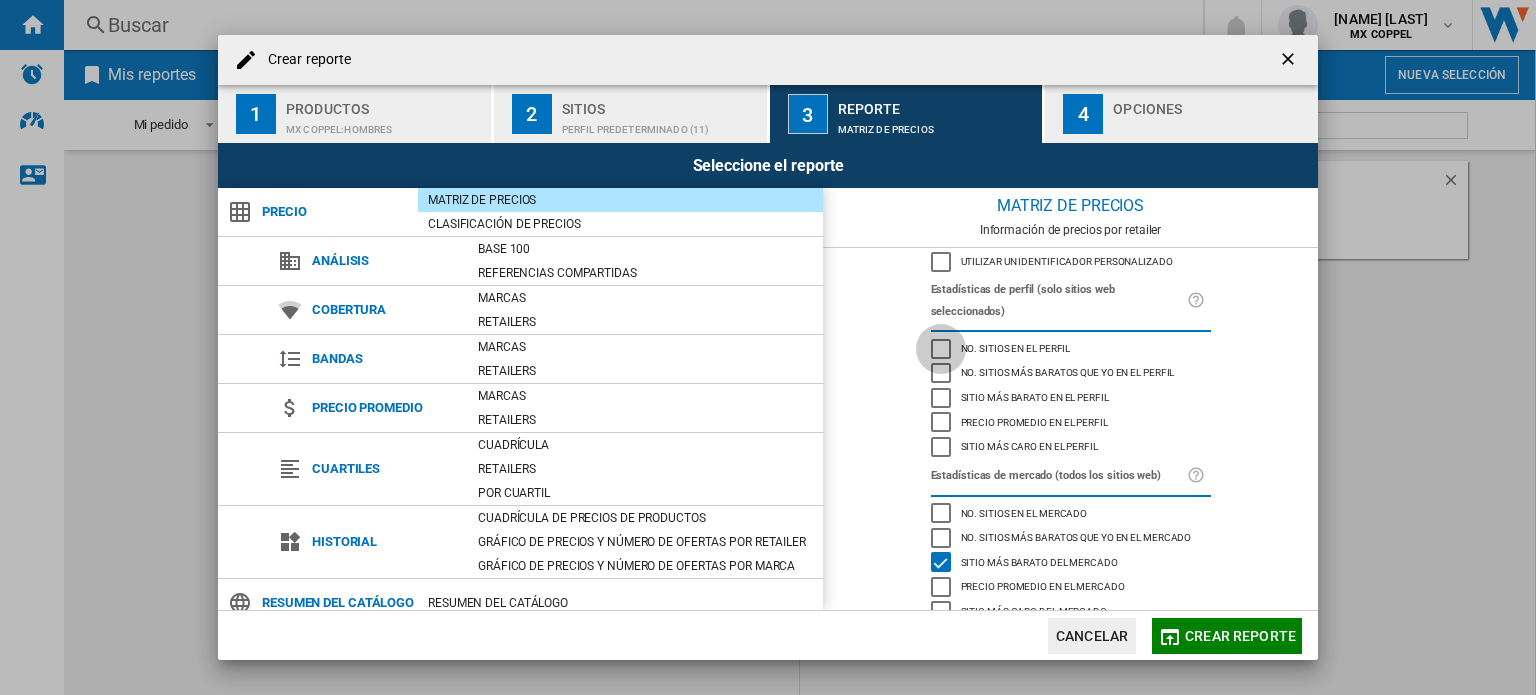 click 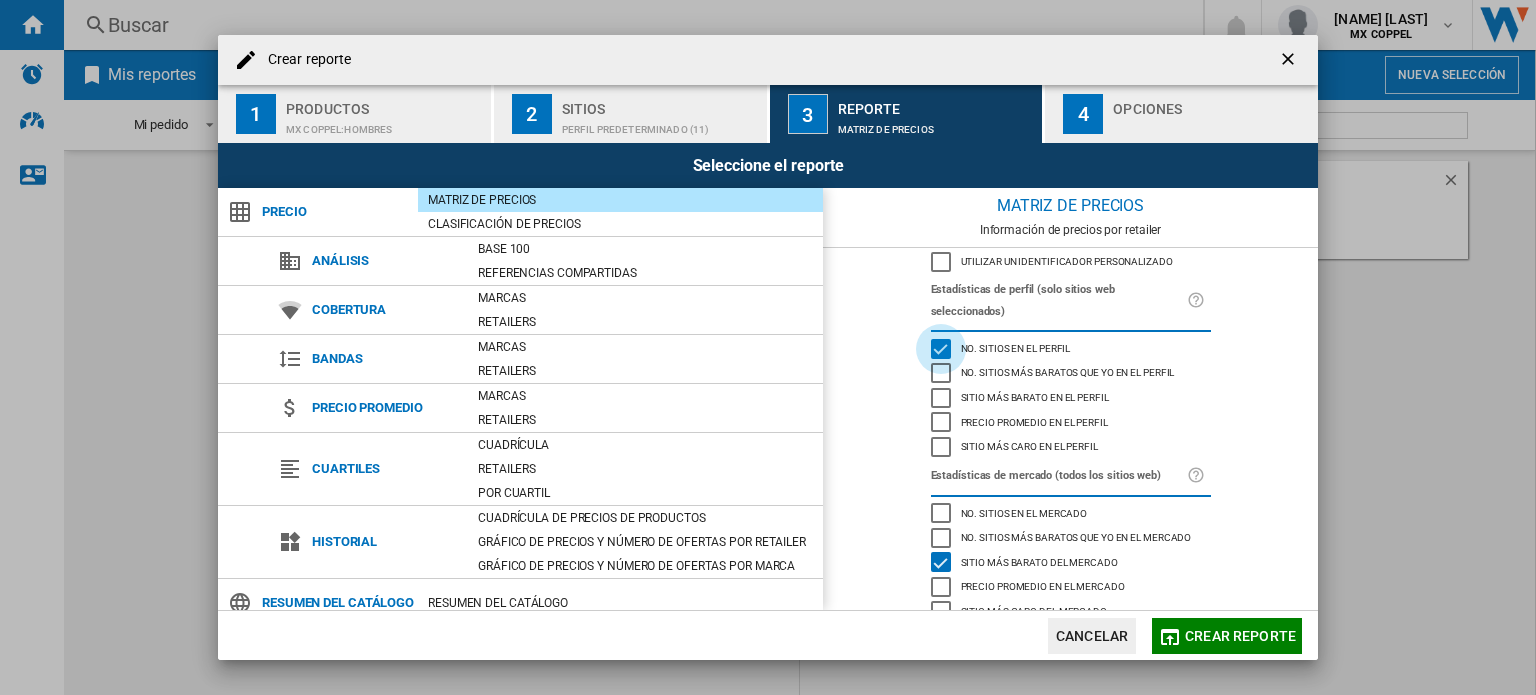 click 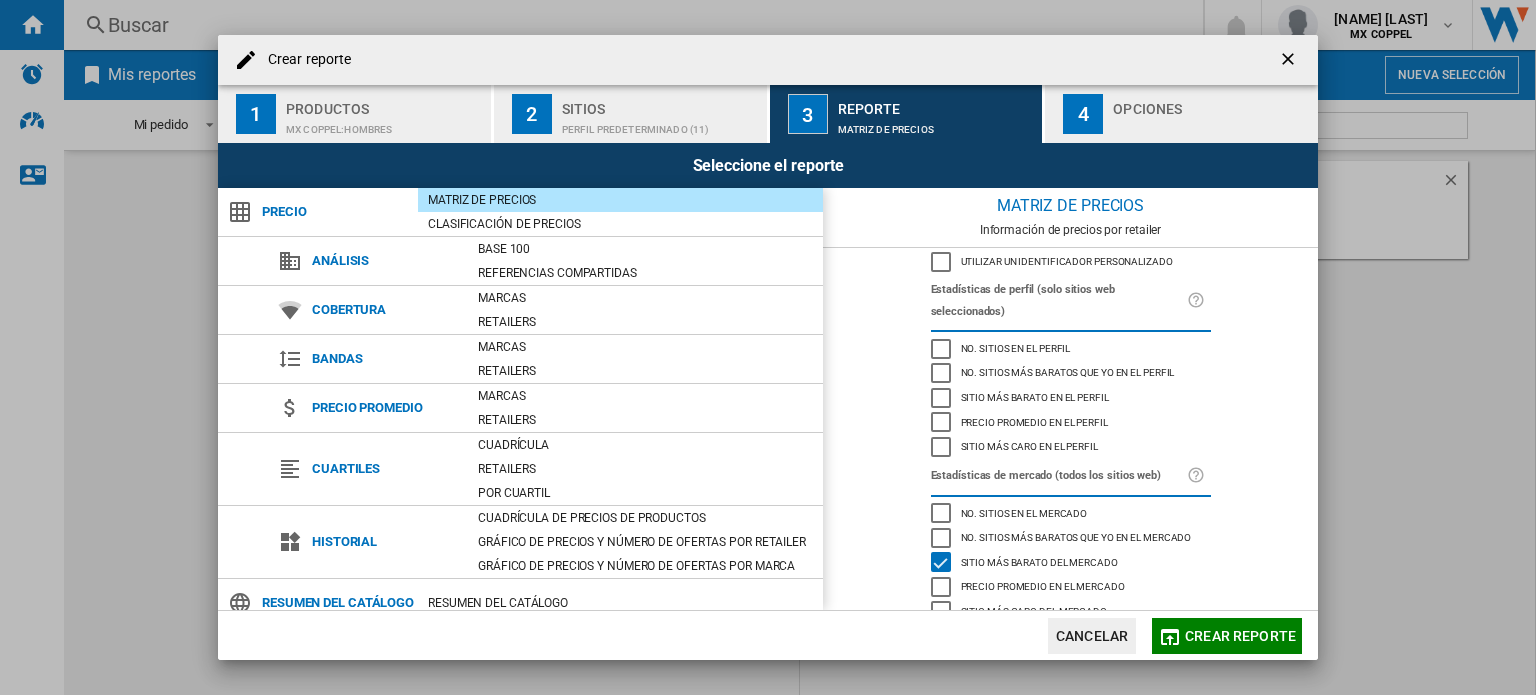 click 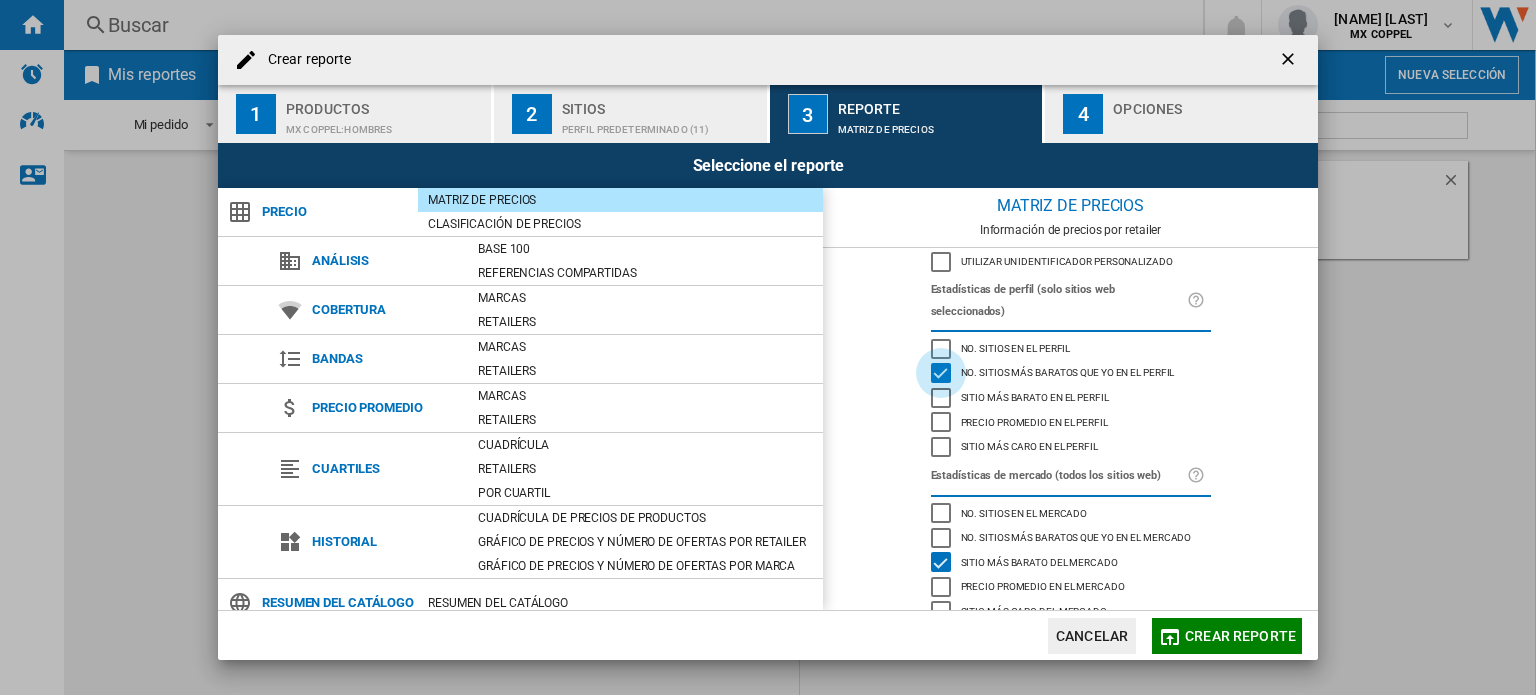 click 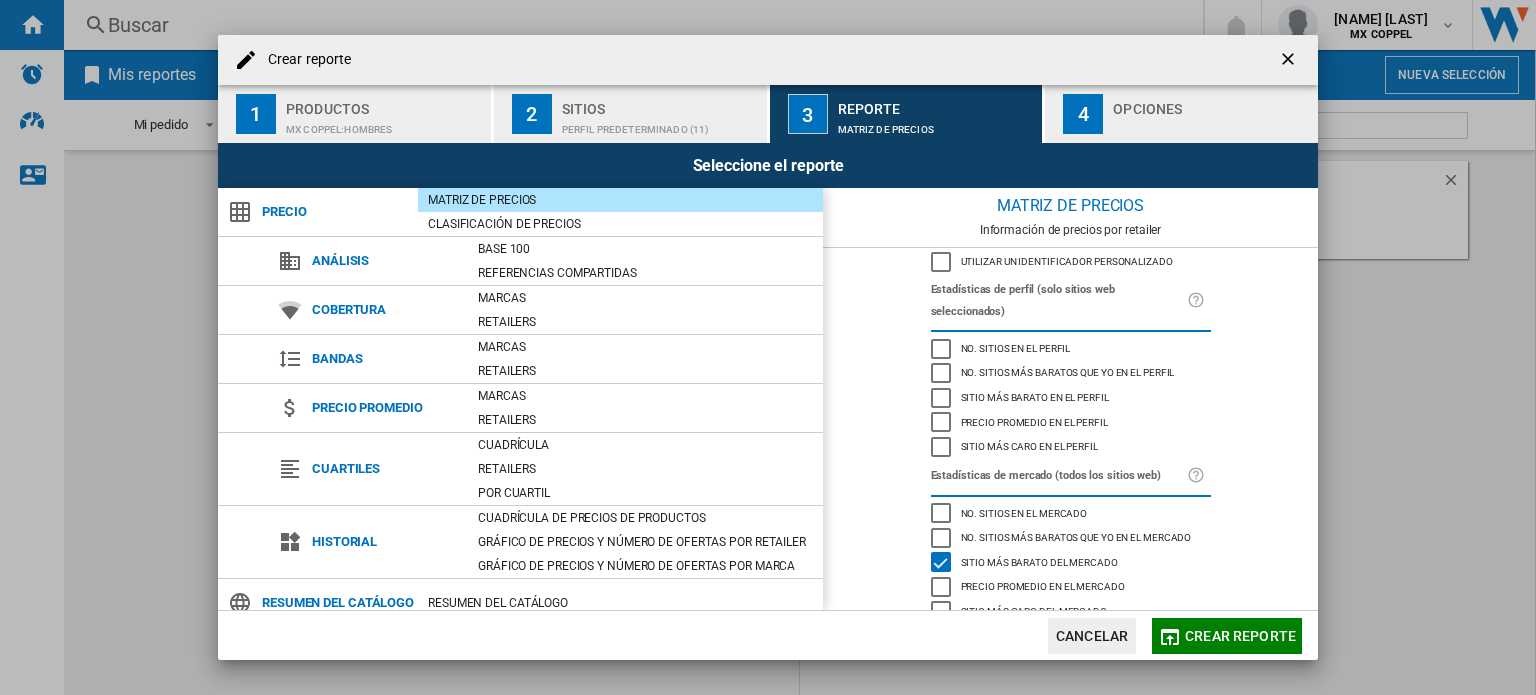click 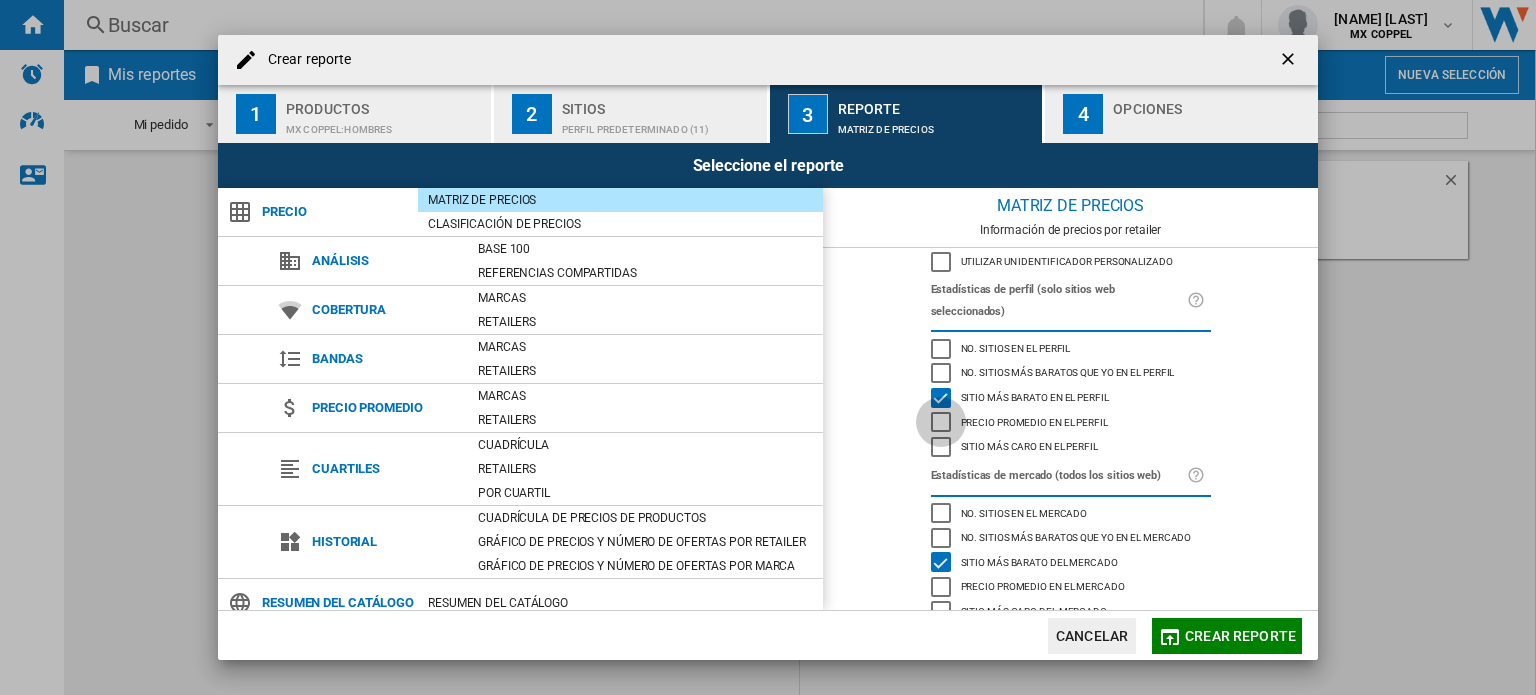 click 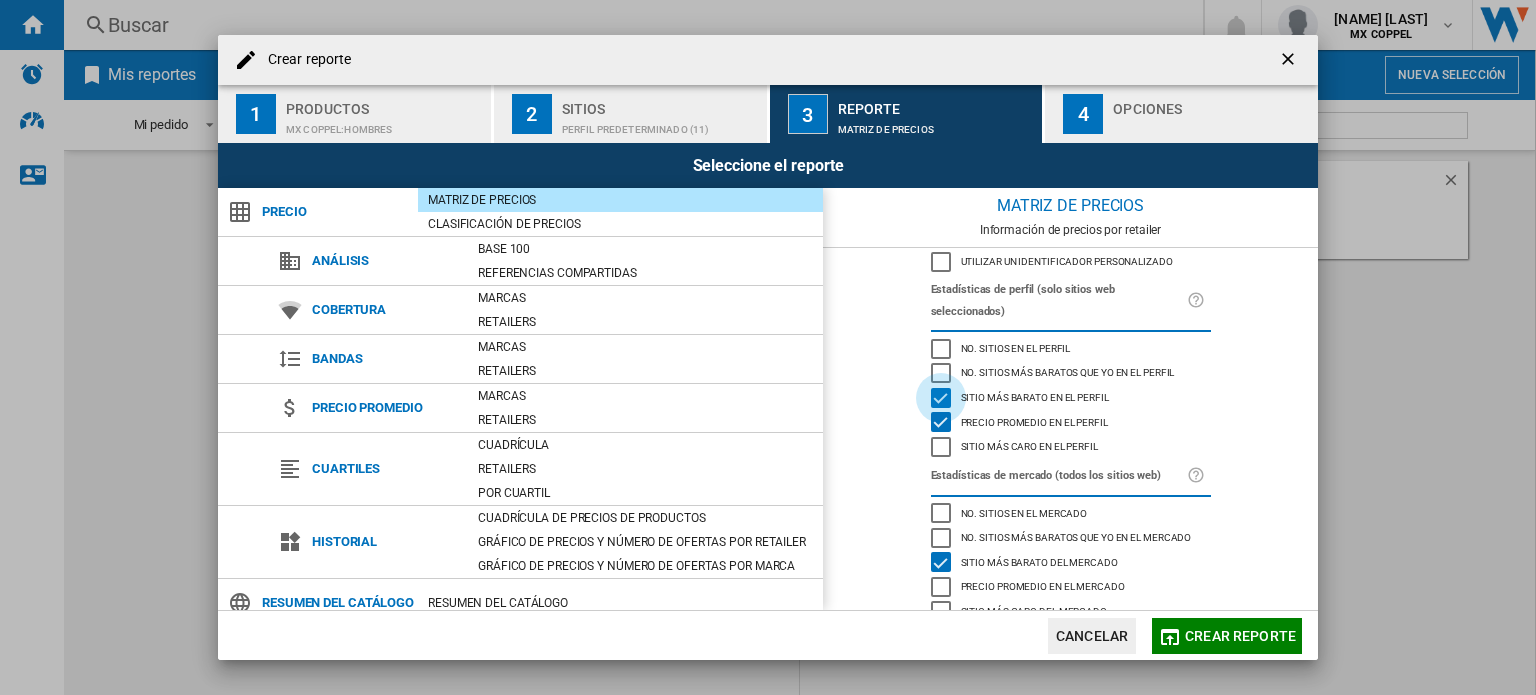 click 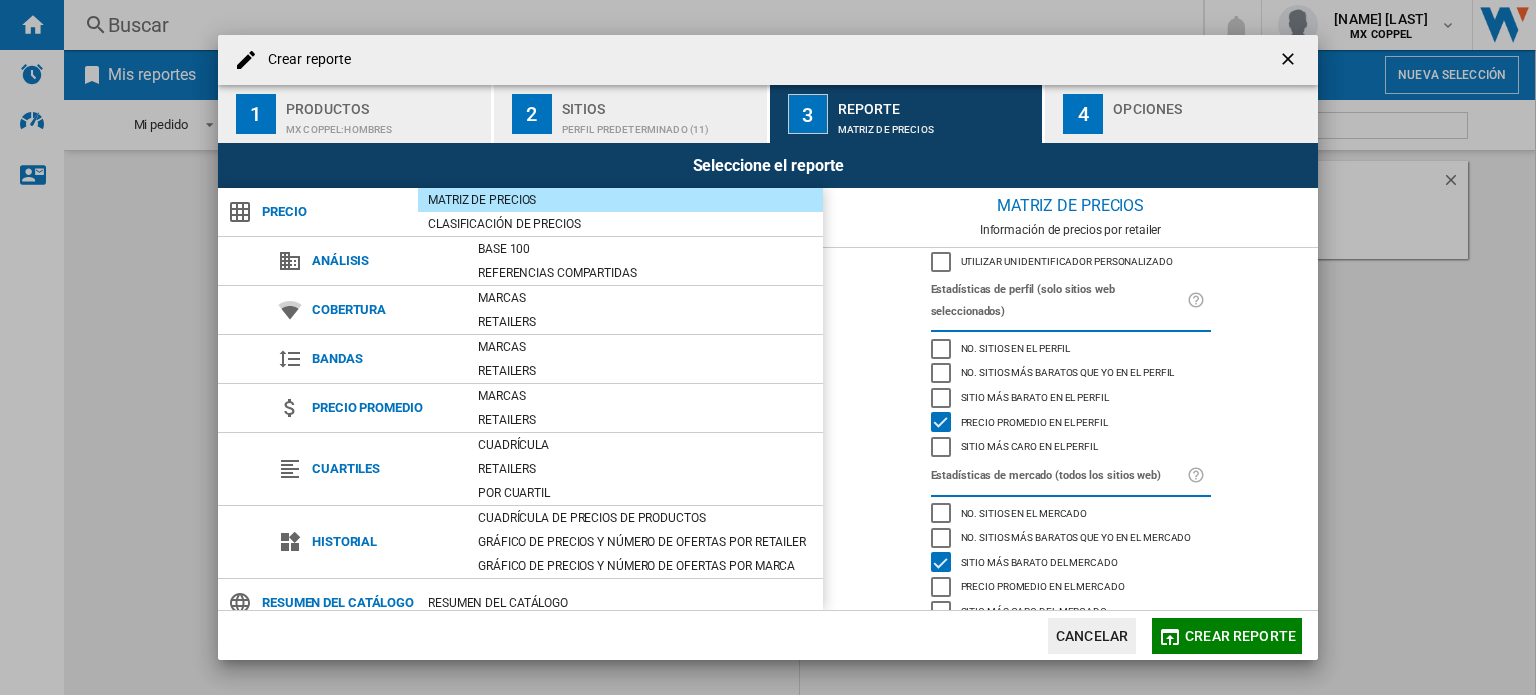 click 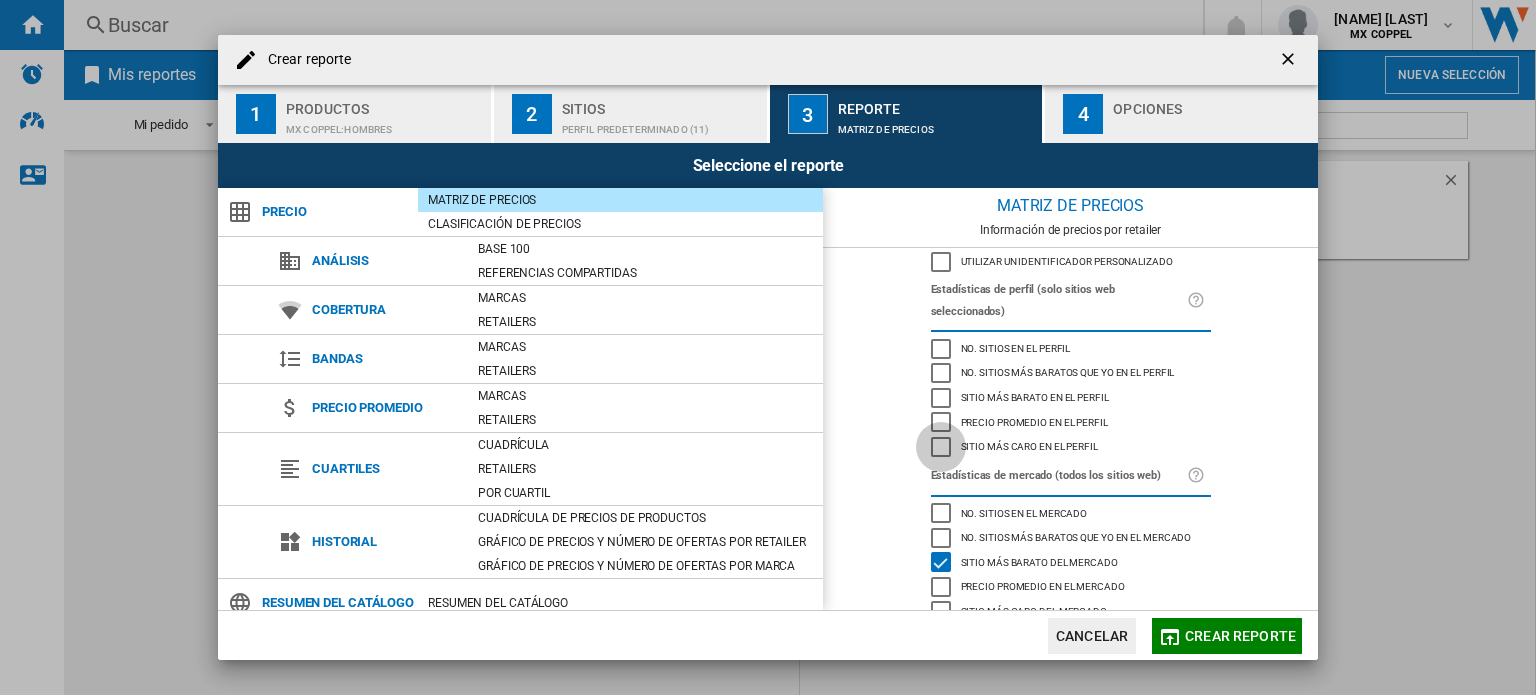 click 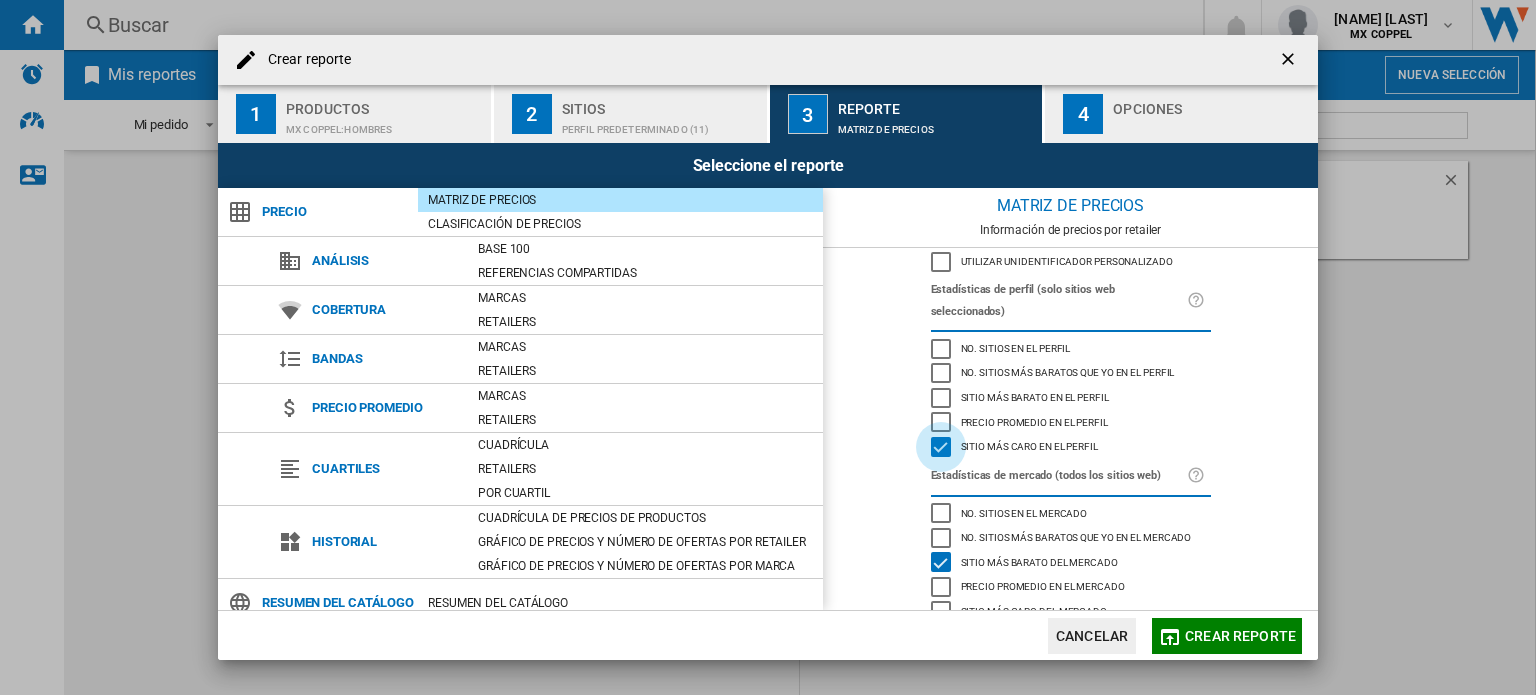 click 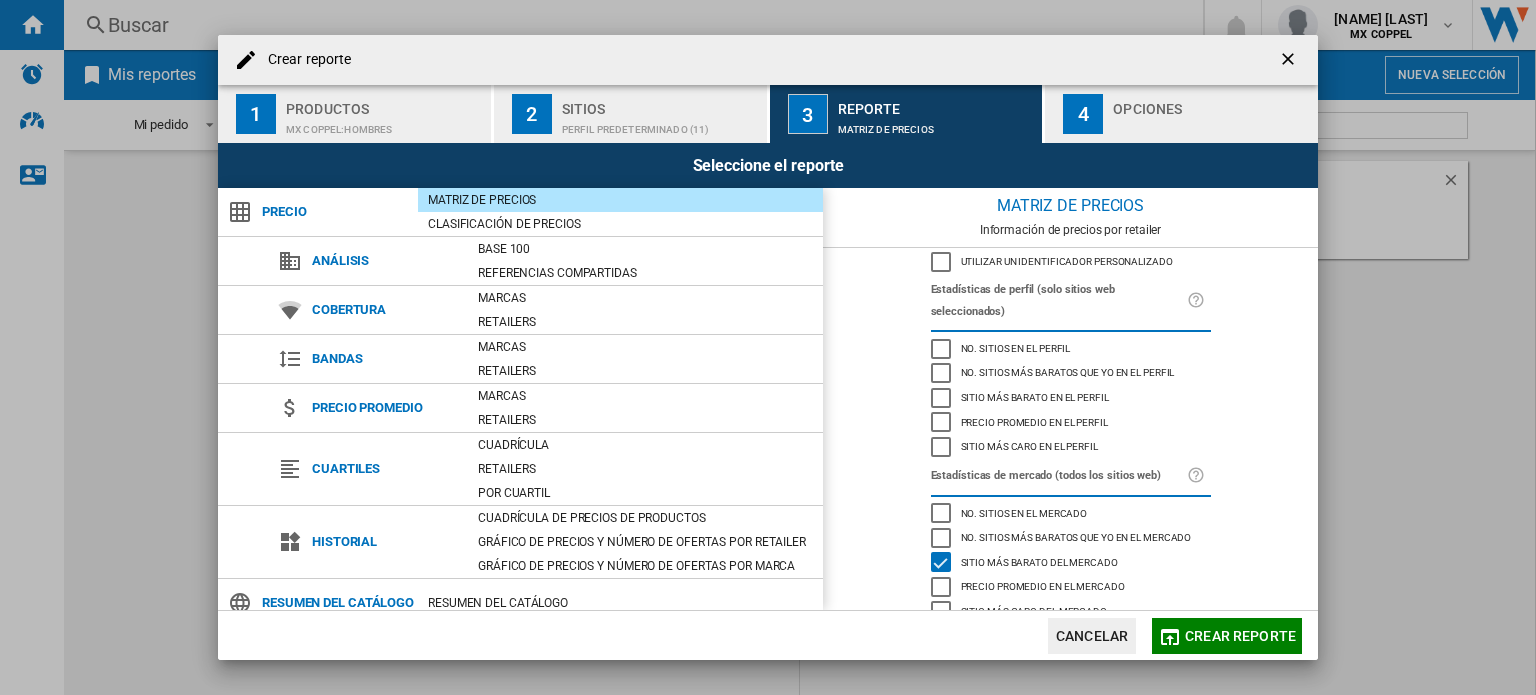 click 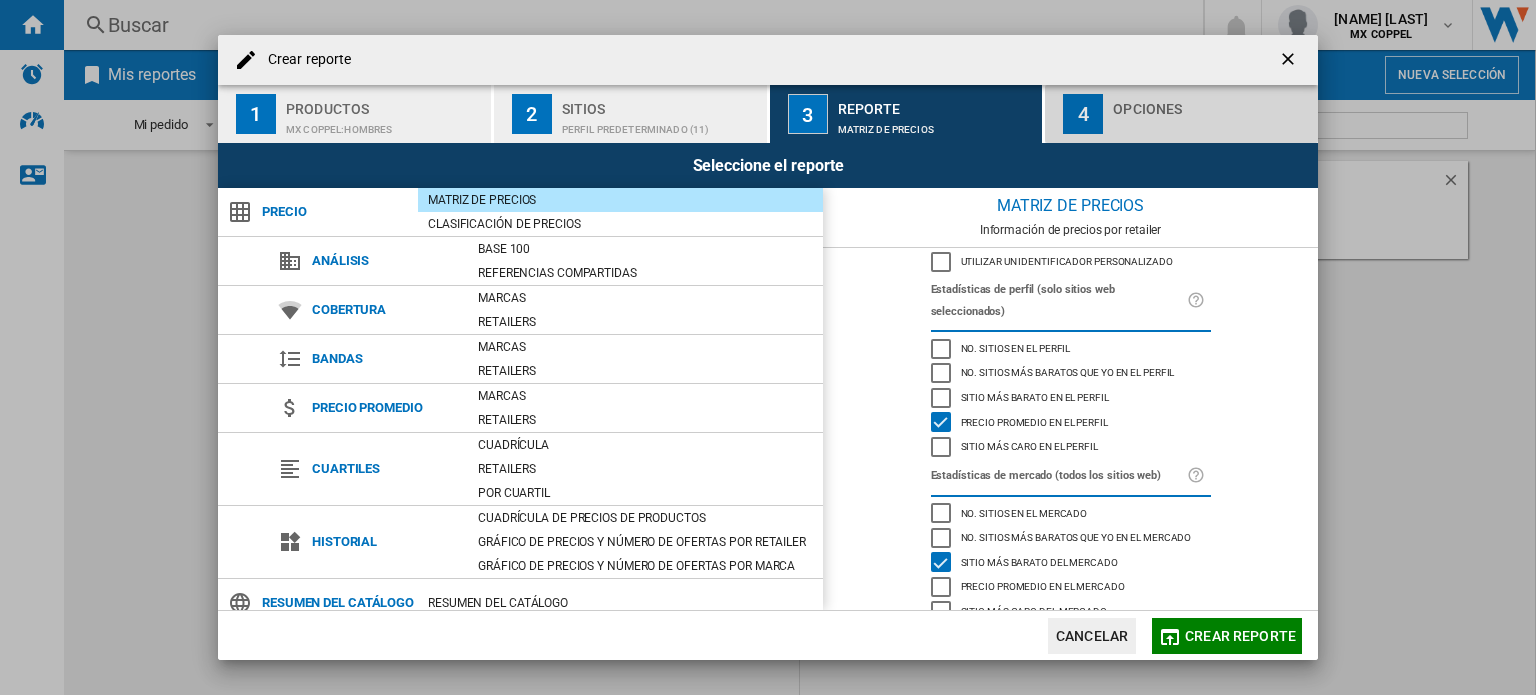 click at bounding box center [1211, 124] 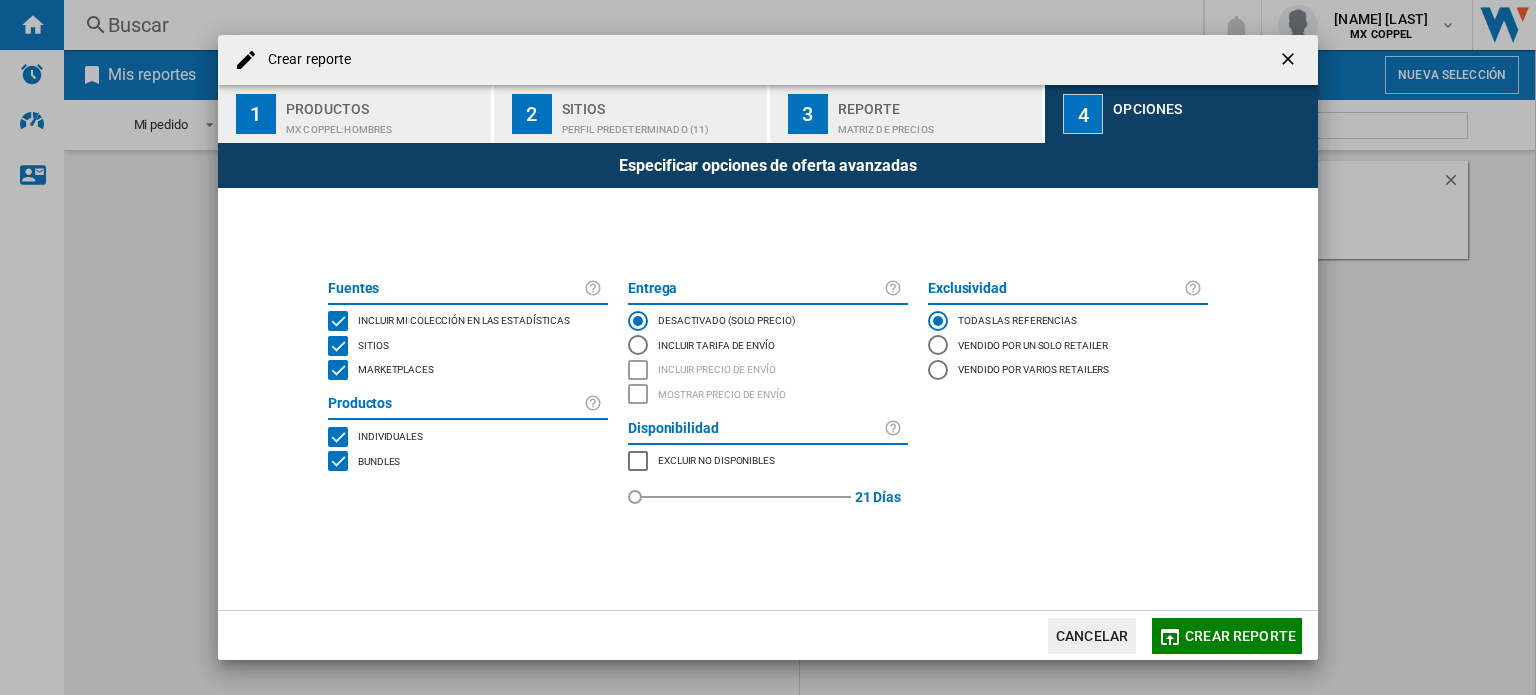 click on "Matriz de precios" at bounding box center [936, 124] 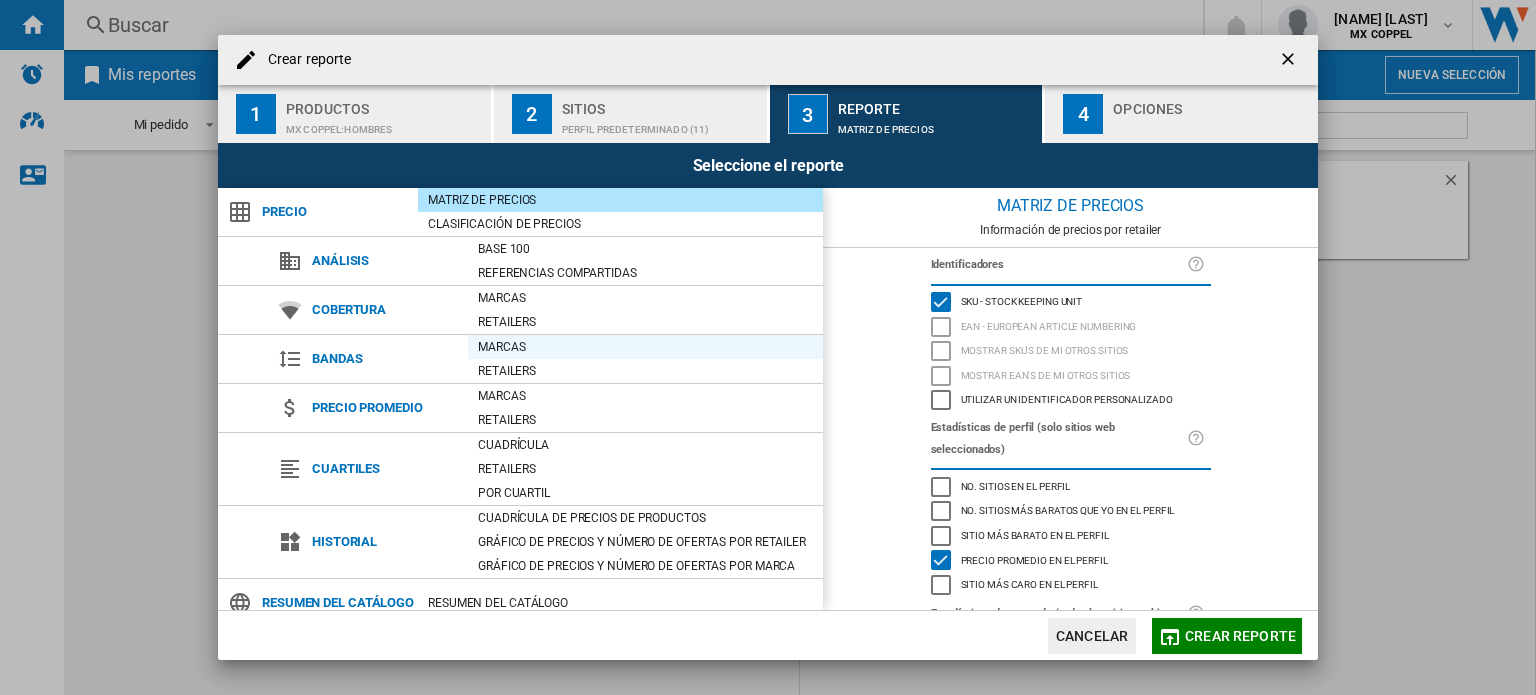 click on "Marcas" at bounding box center (645, 347) 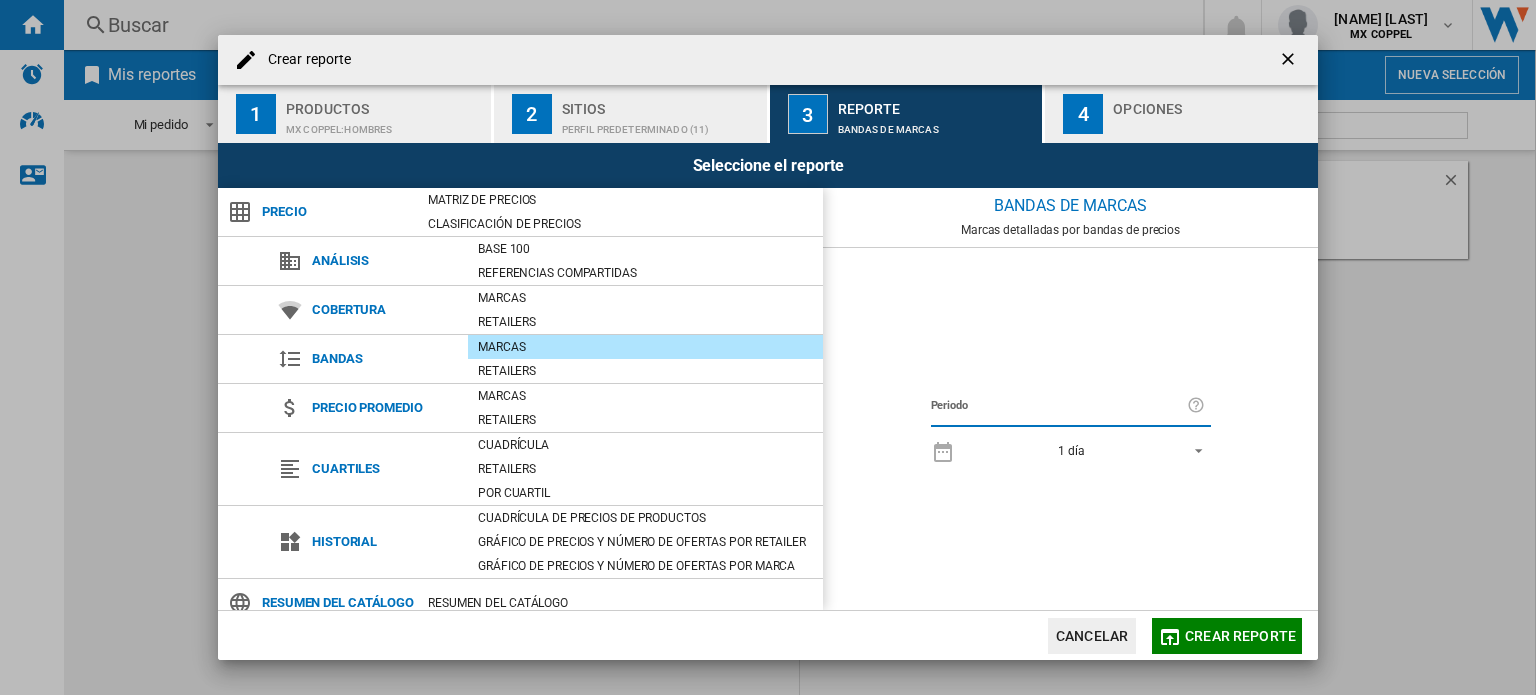 click at bounding box center [1193, 449] 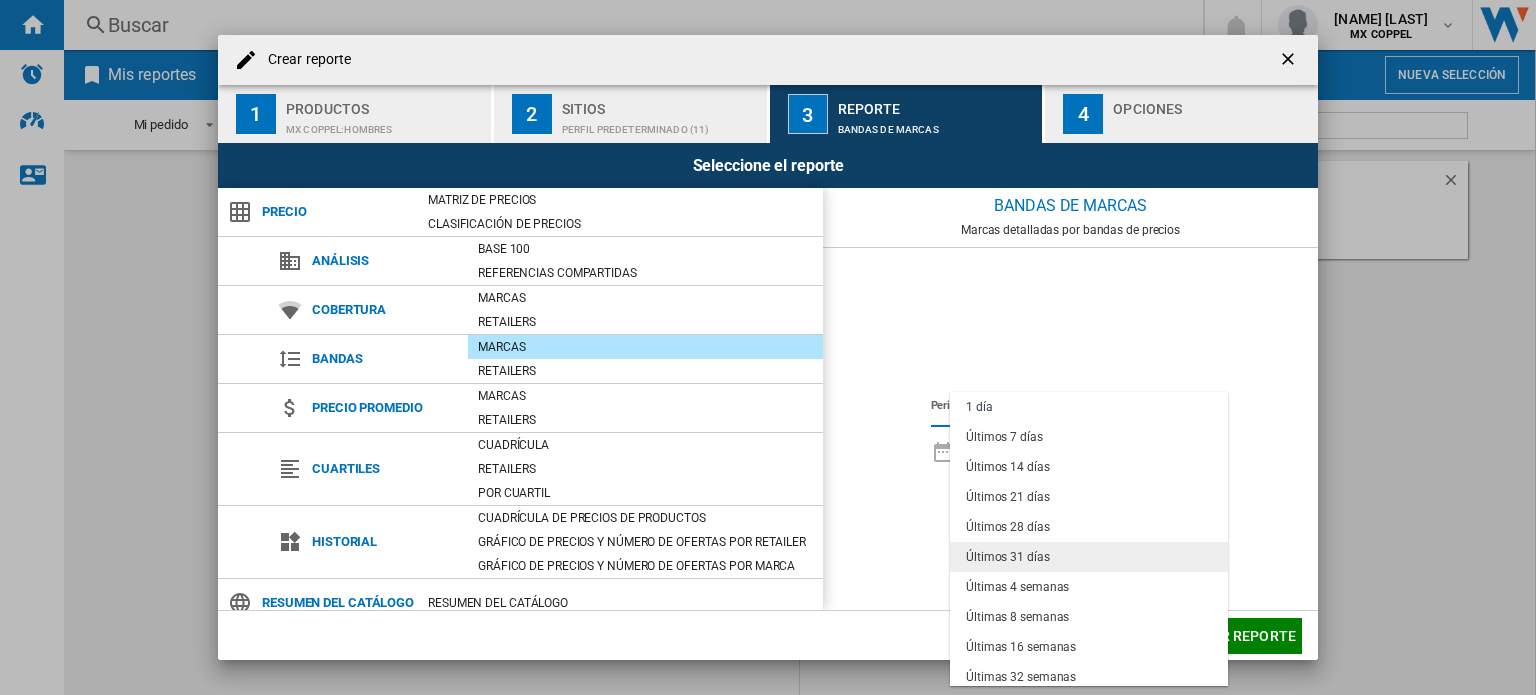 click on "Últimos 31 días" at bounding box center (1089, 557) 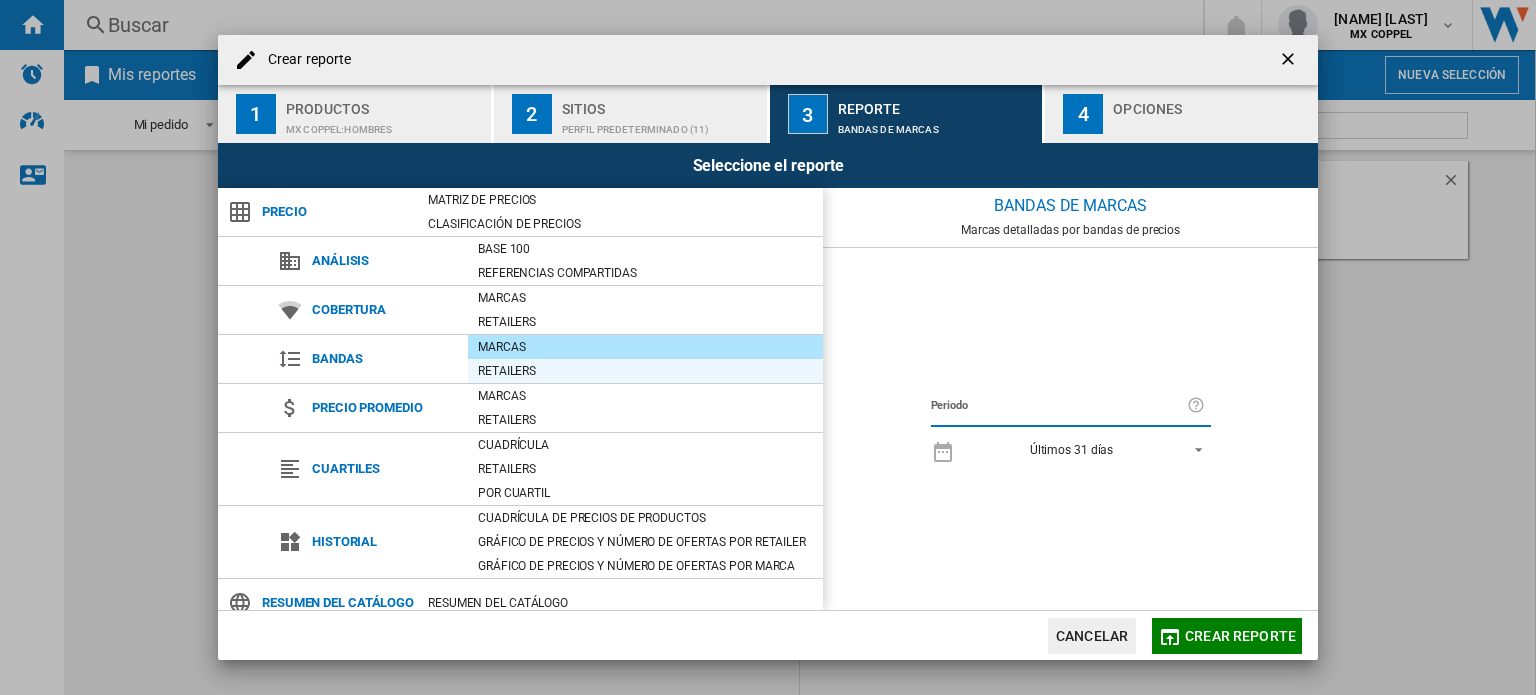 click on "Retailers" at bounding box center [645, 371] 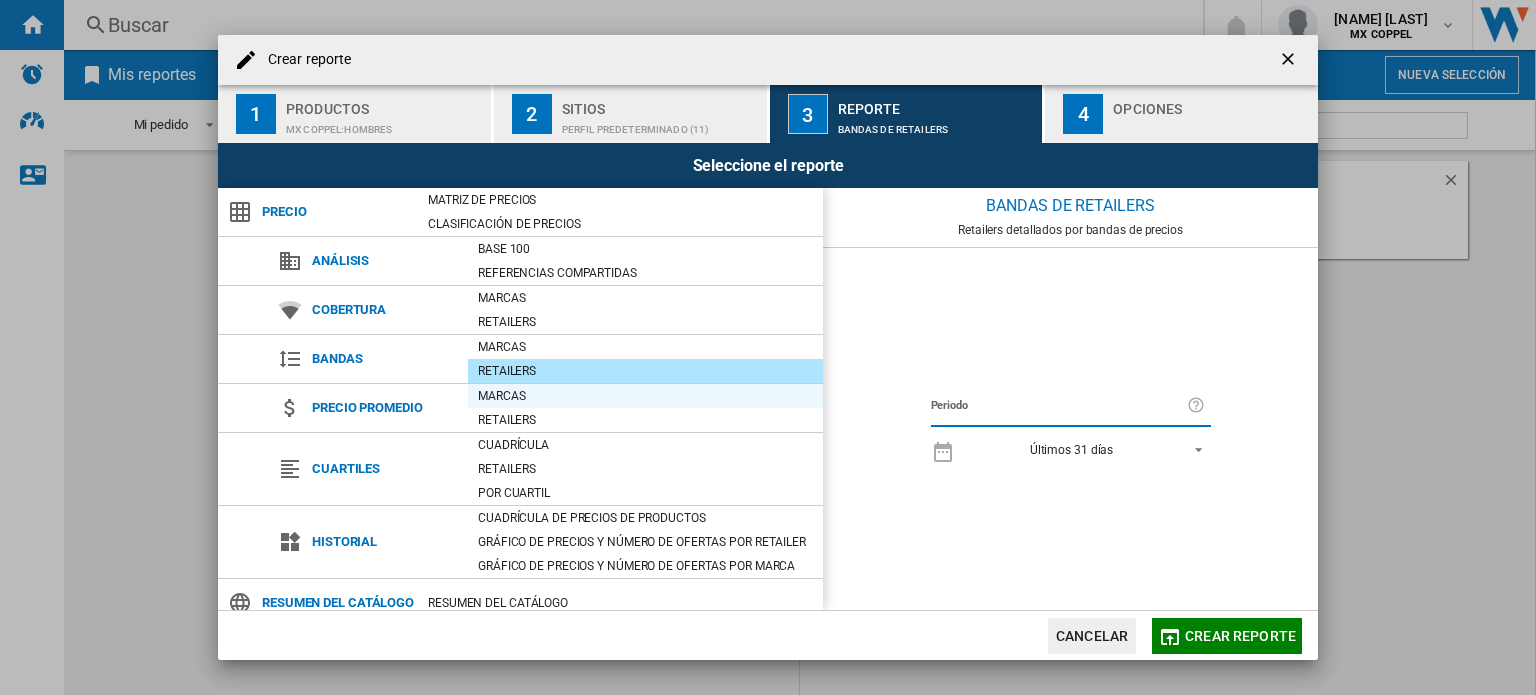 click on "Marcas" at bounding box center [645, 396] 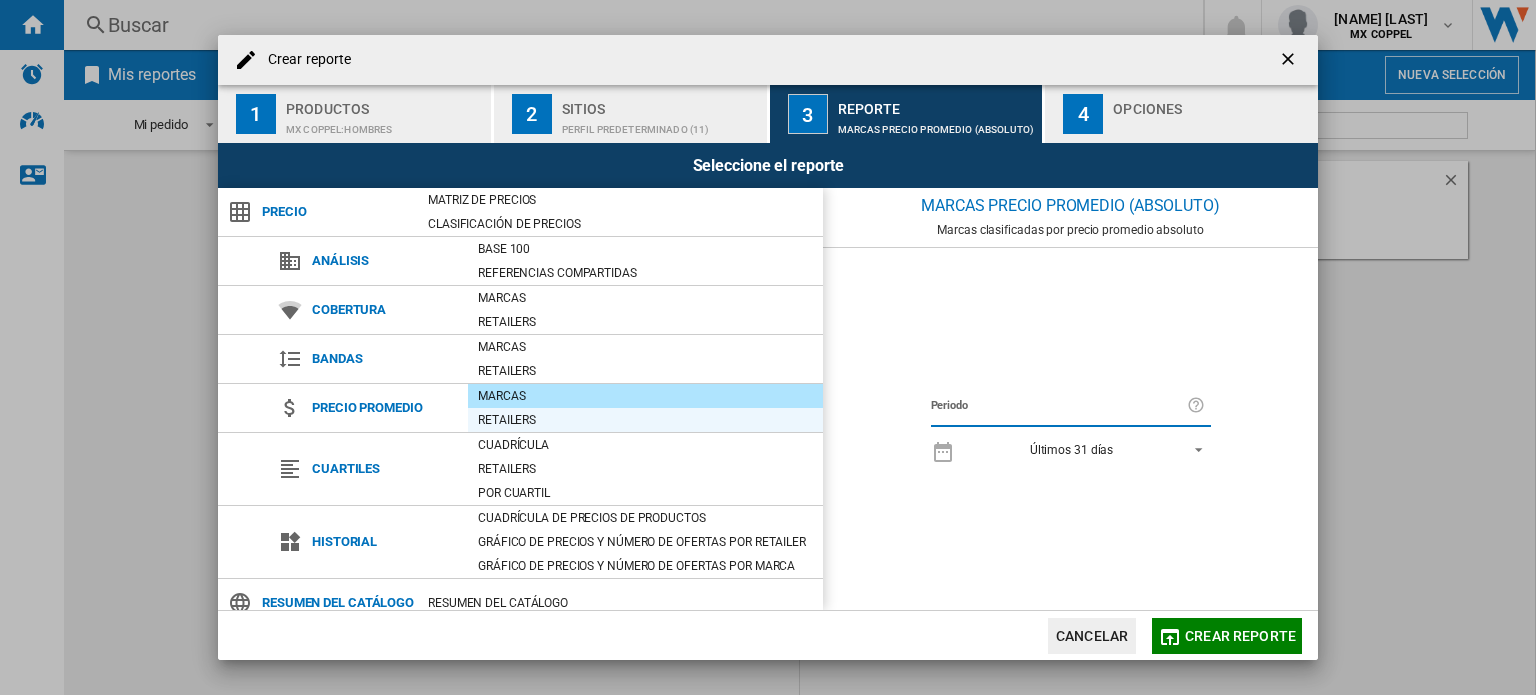 click on "Retailers" at bounding box center [645, 420] 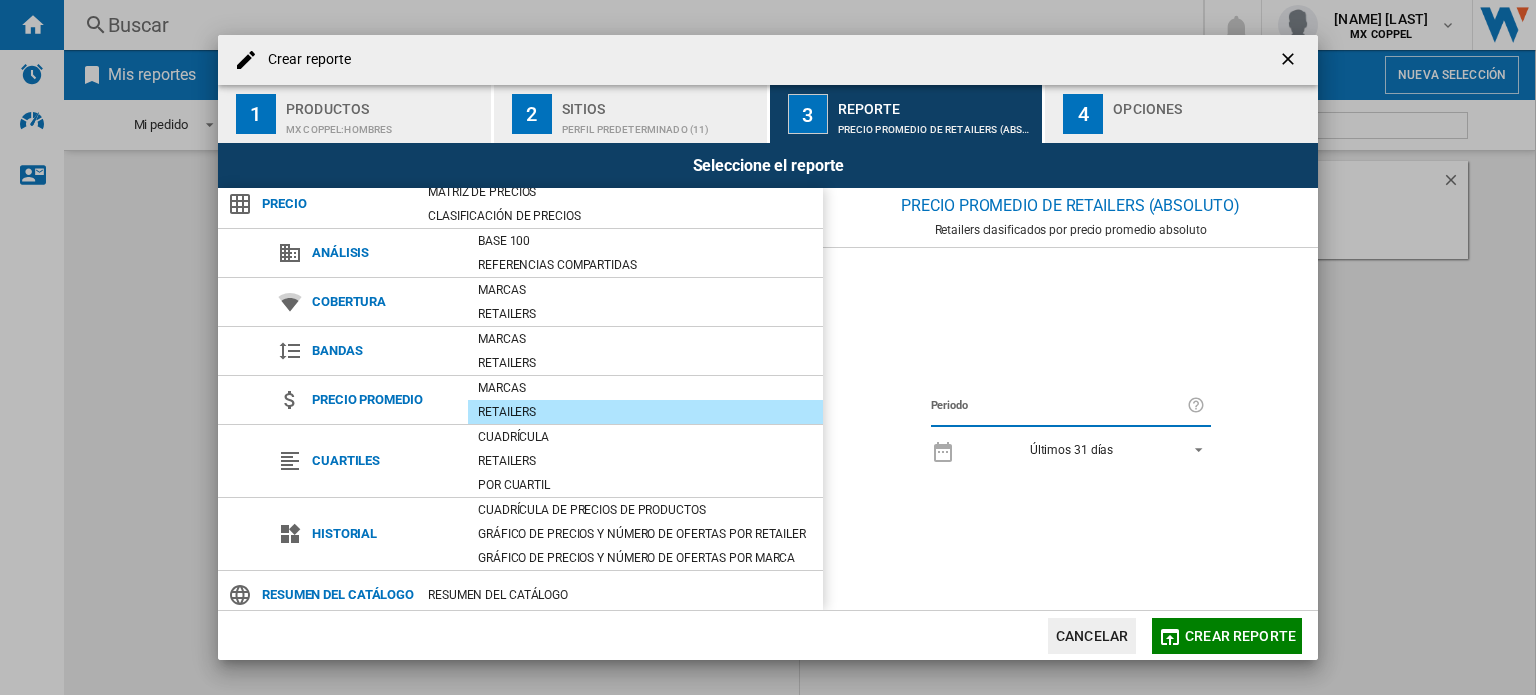 scroll, scrollTop: 0, scrollLeft: 0, axis: both 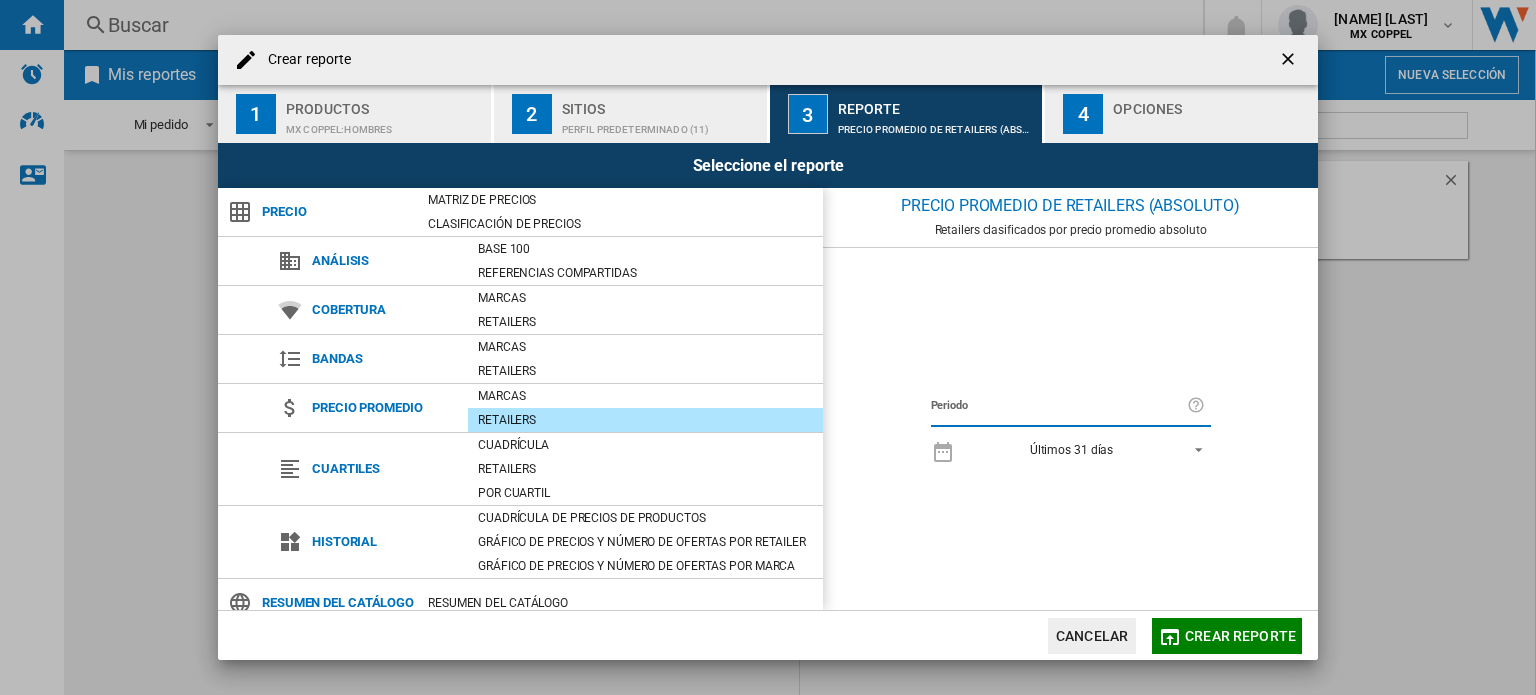 click on "Opciones" at bounding box center [1211, 103] 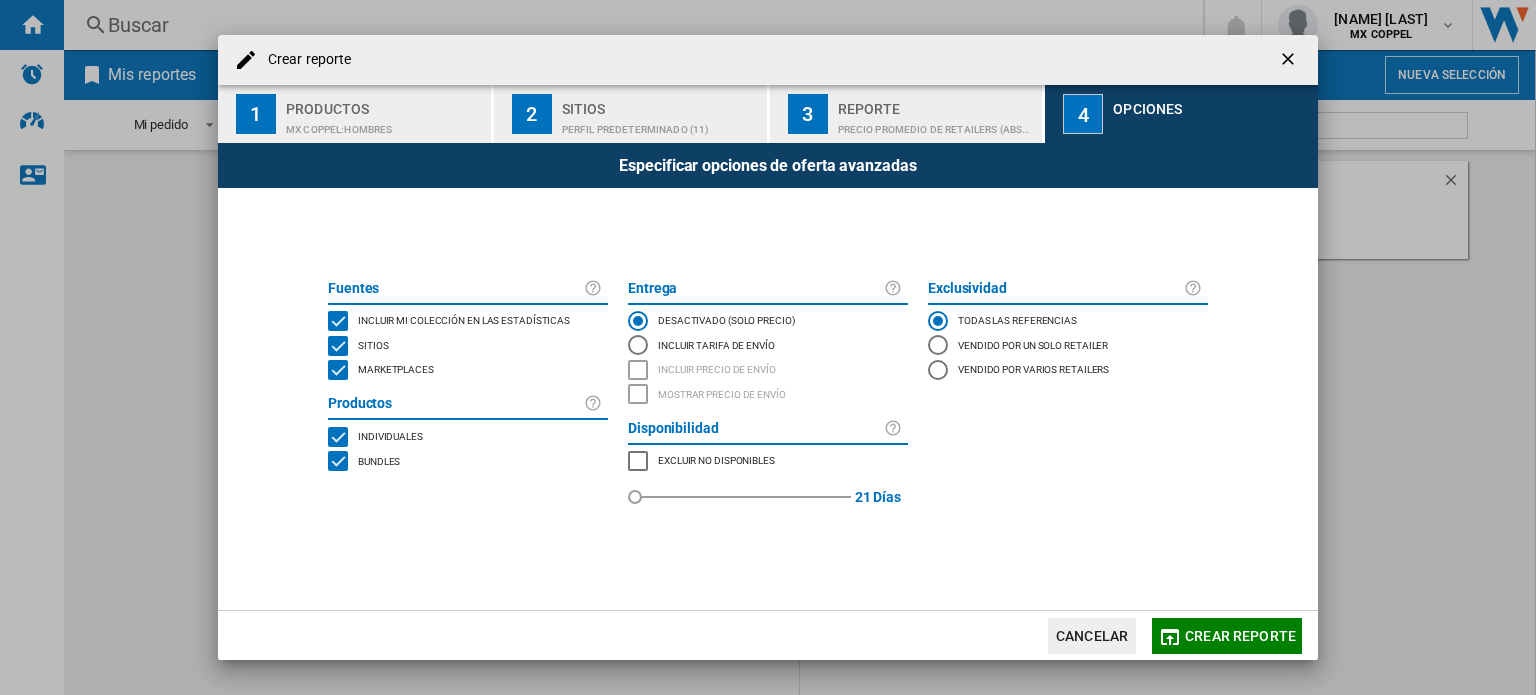 click at bounding box center (1290, 61) 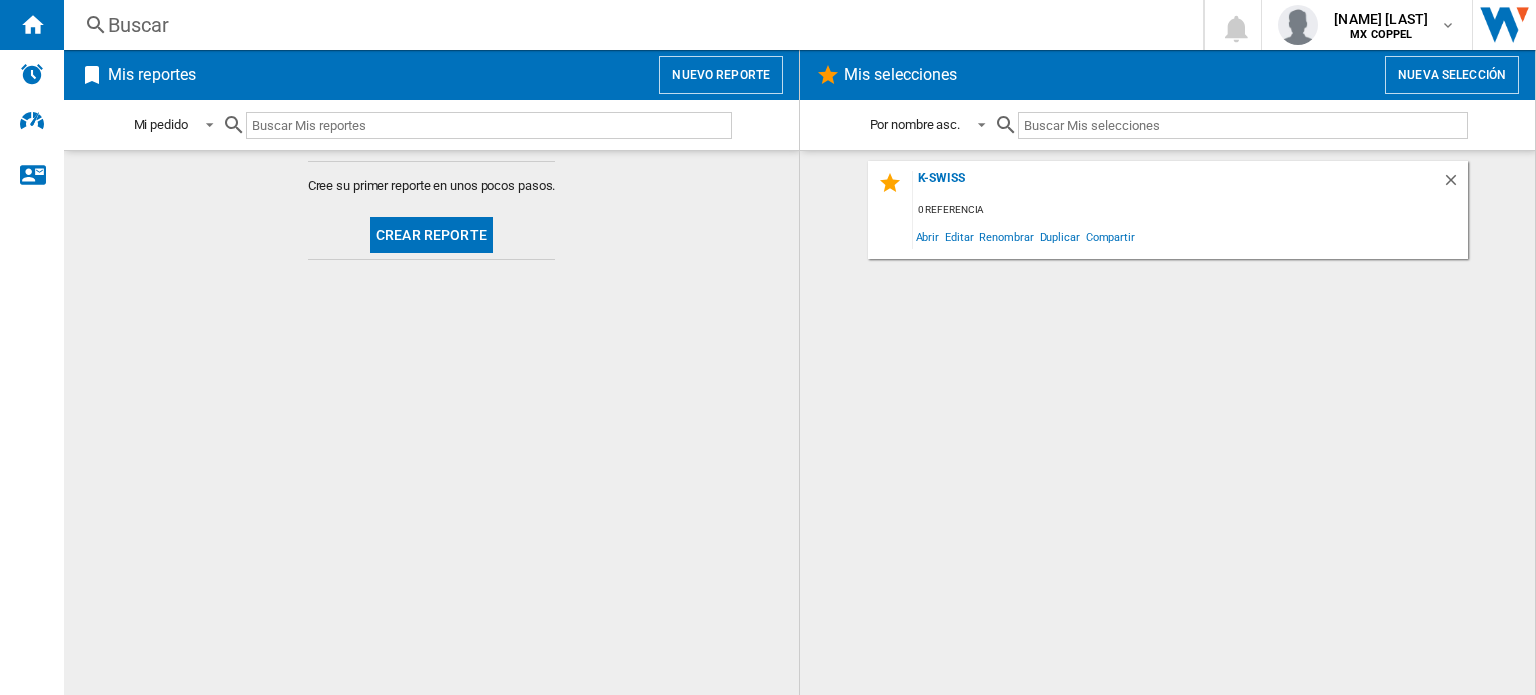 click on "Crear reporte
Crear reporte" 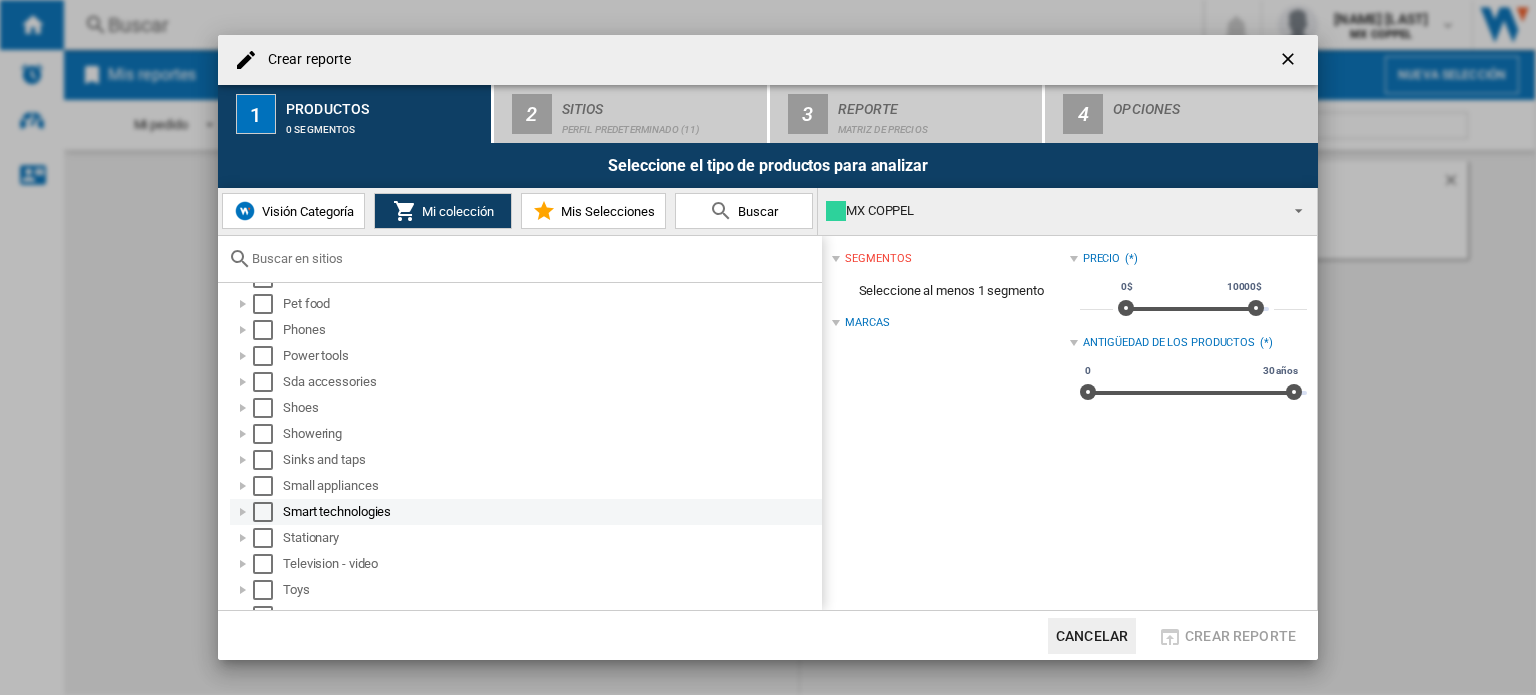 scroll, scrollTop: 1100, scrollLeft: 0, axis: vertical 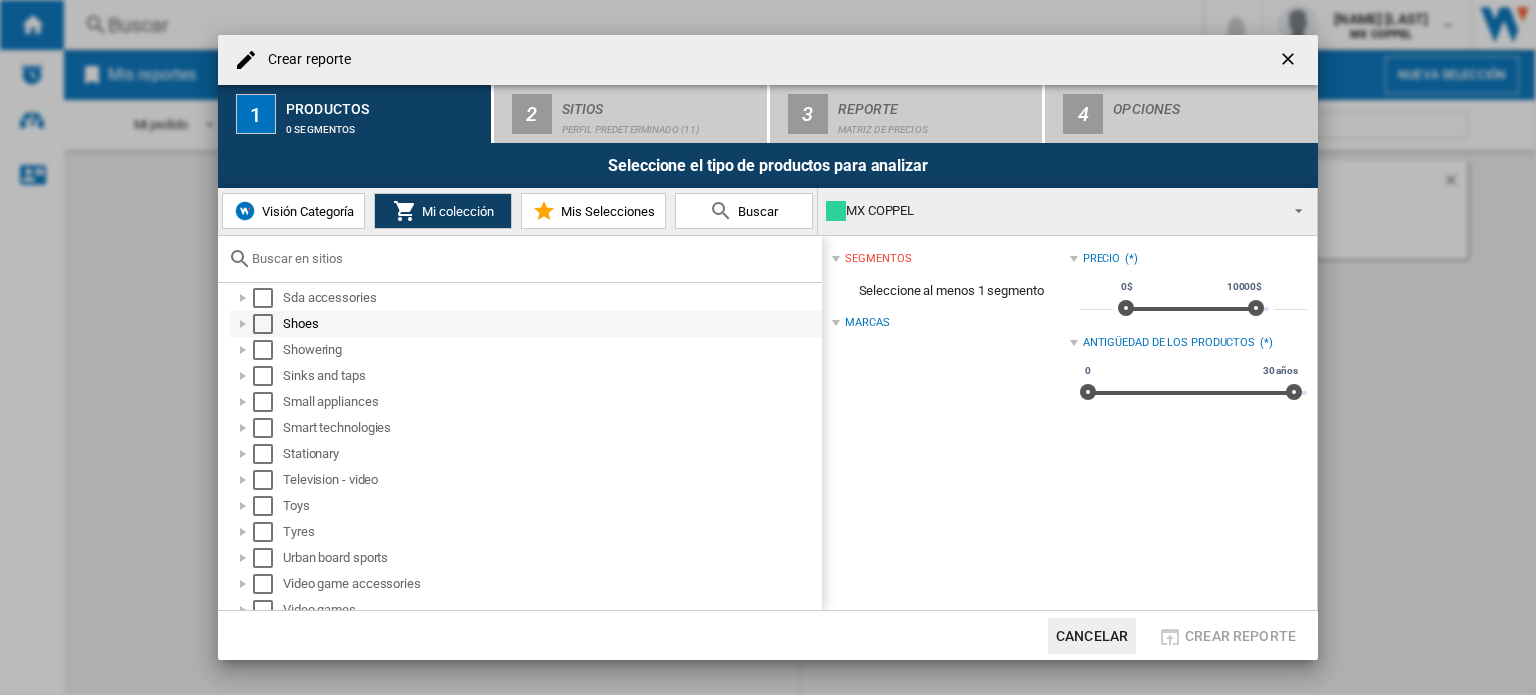 click at bounding box center [243, 324] 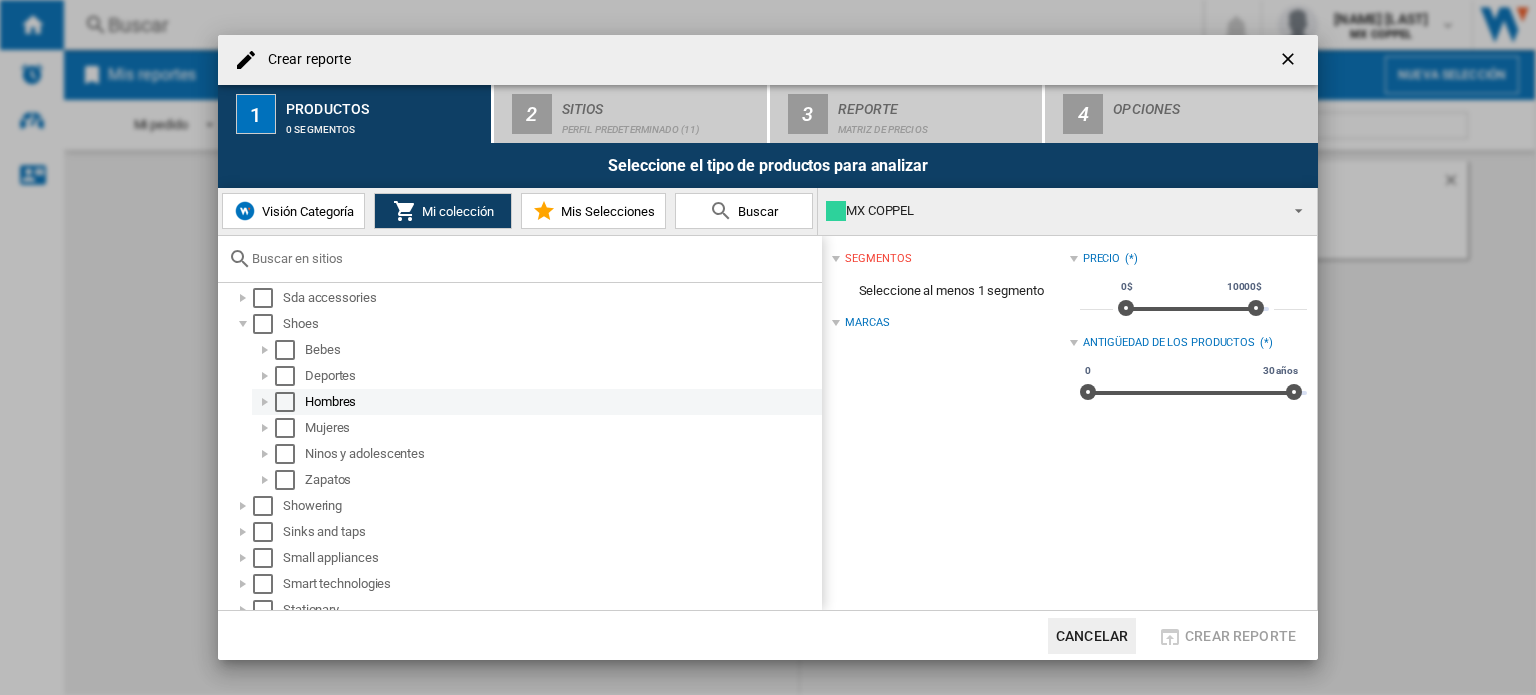 click at bounding box center [265, 402] 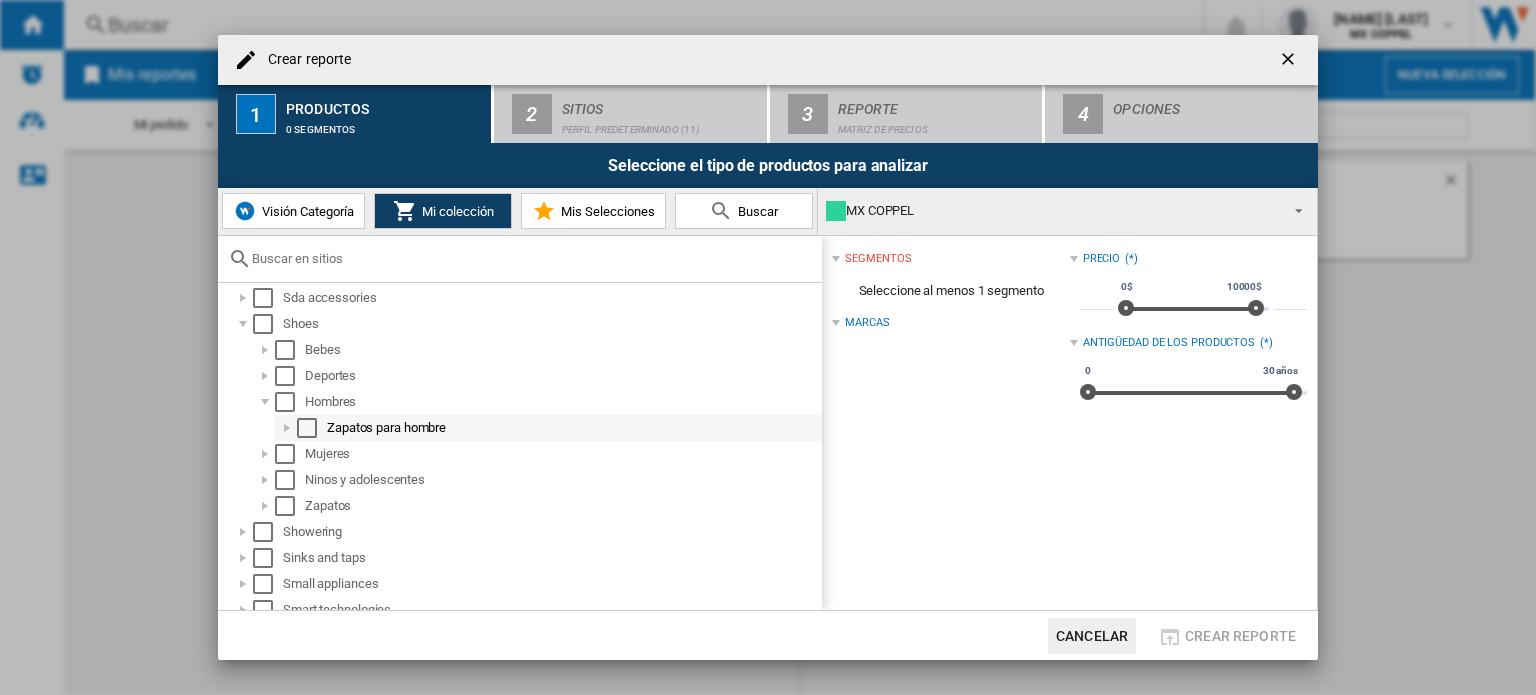 click at bounding box center [307, 428] 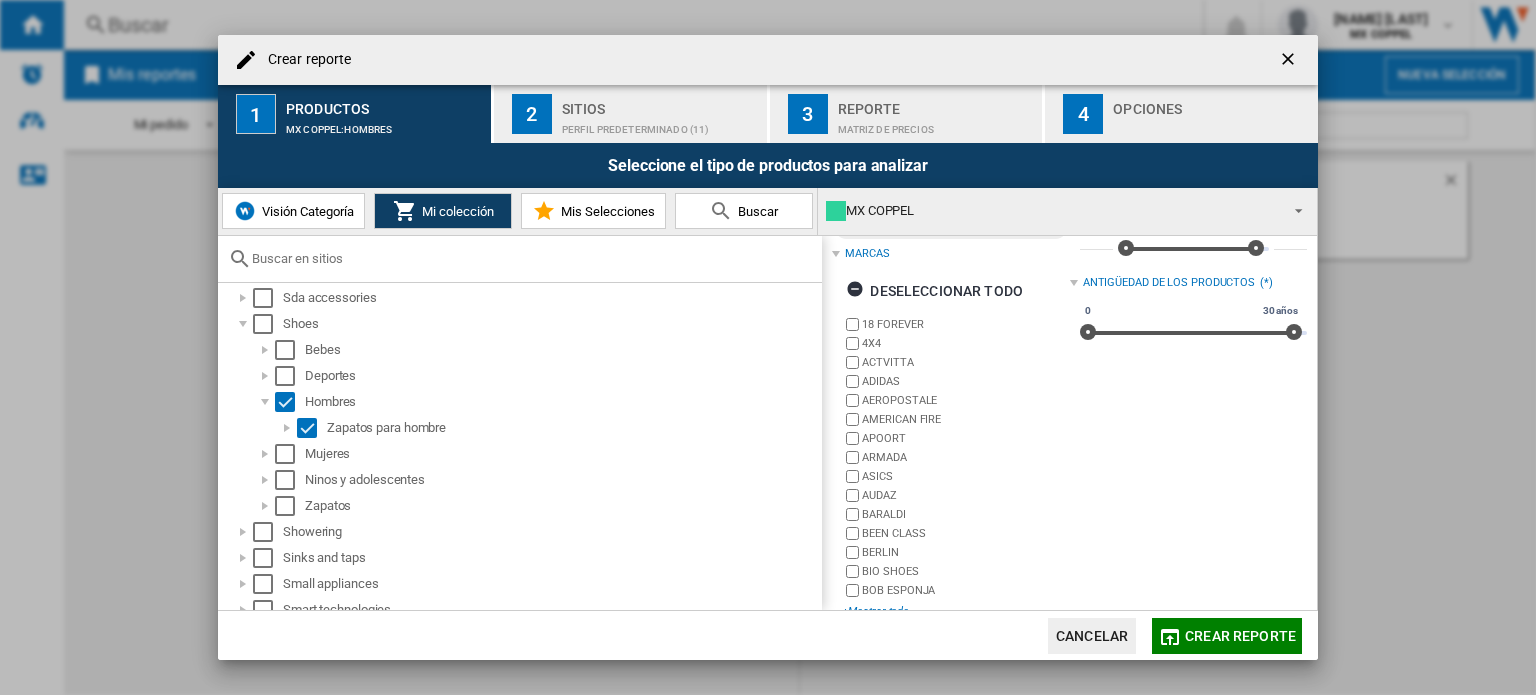 scroll, scrollTop: 92, scrollLeft: 0, axis: vertical 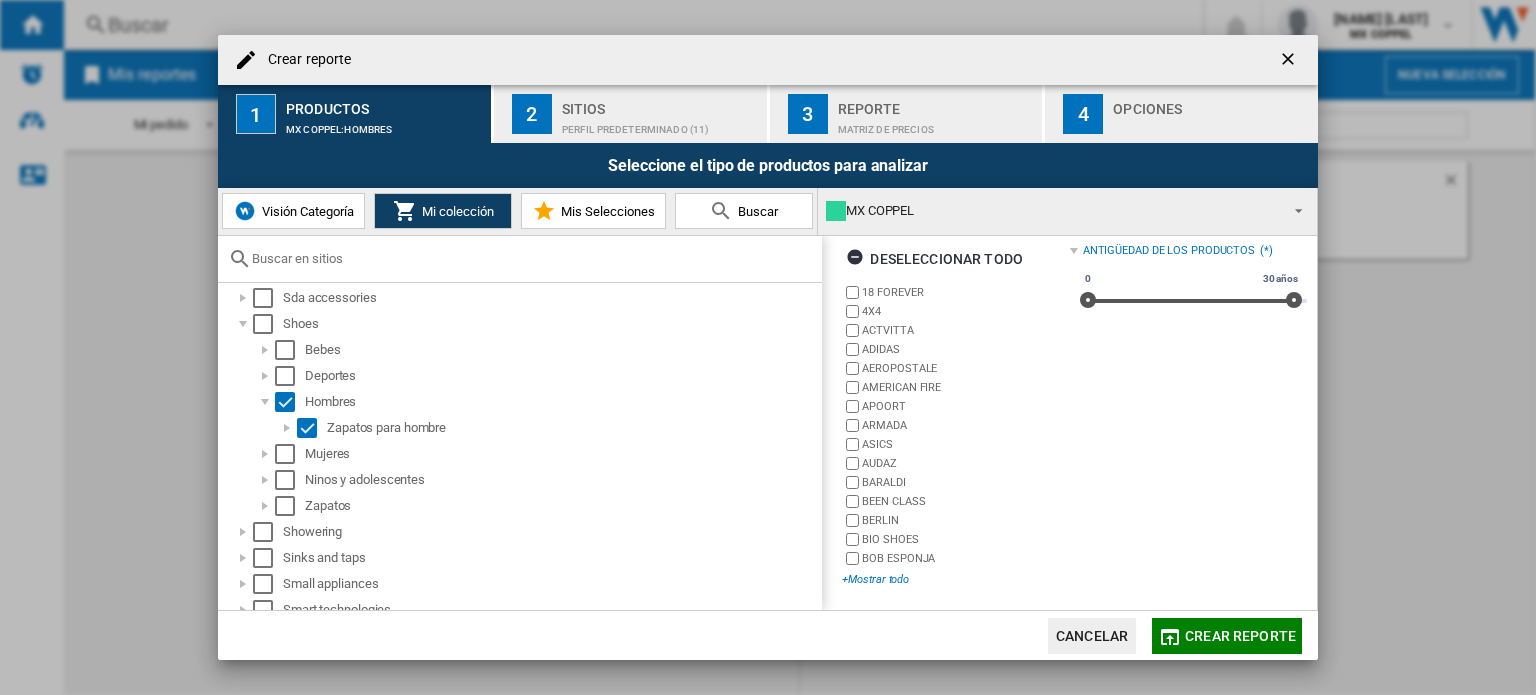 click on "+Mostrar todo" at bounding box center [955, 579] 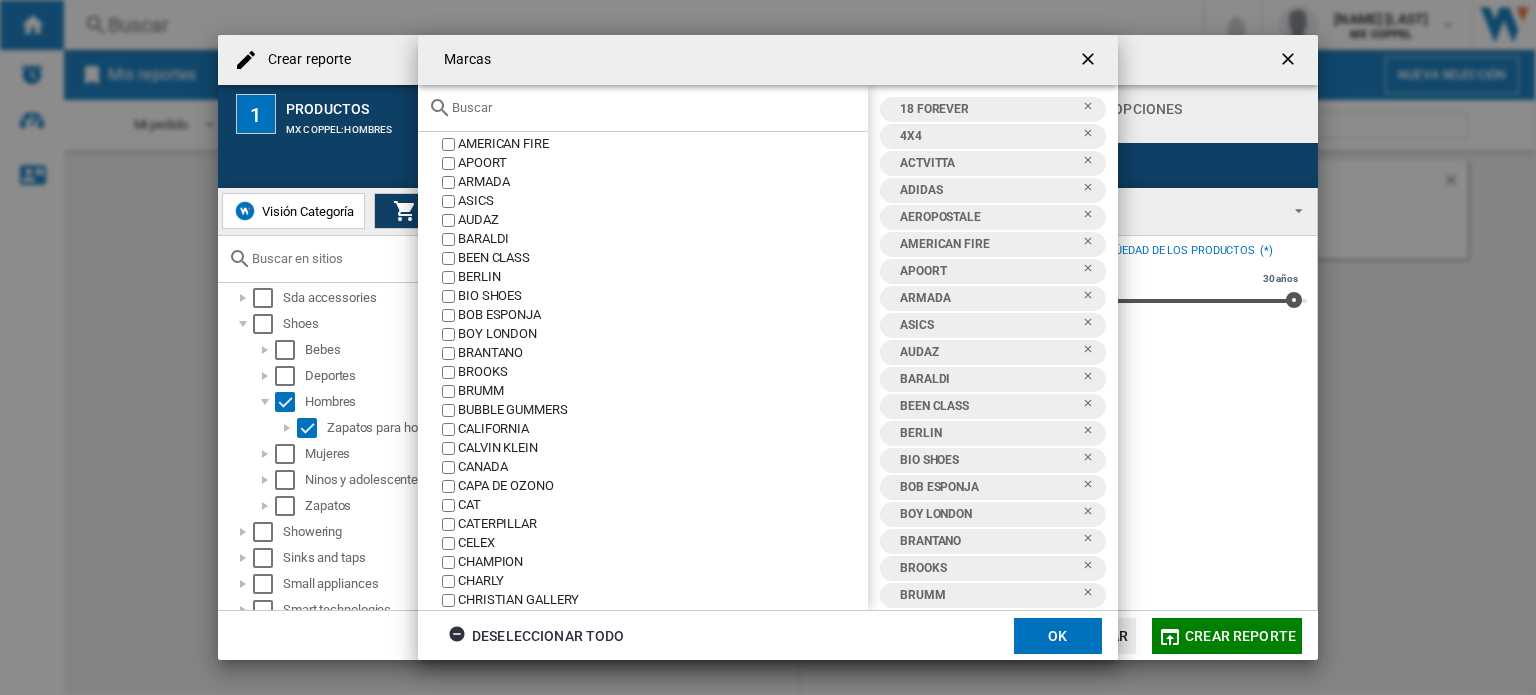 scroll, scrollTop: 0, scrollLeft: 0, axis: both 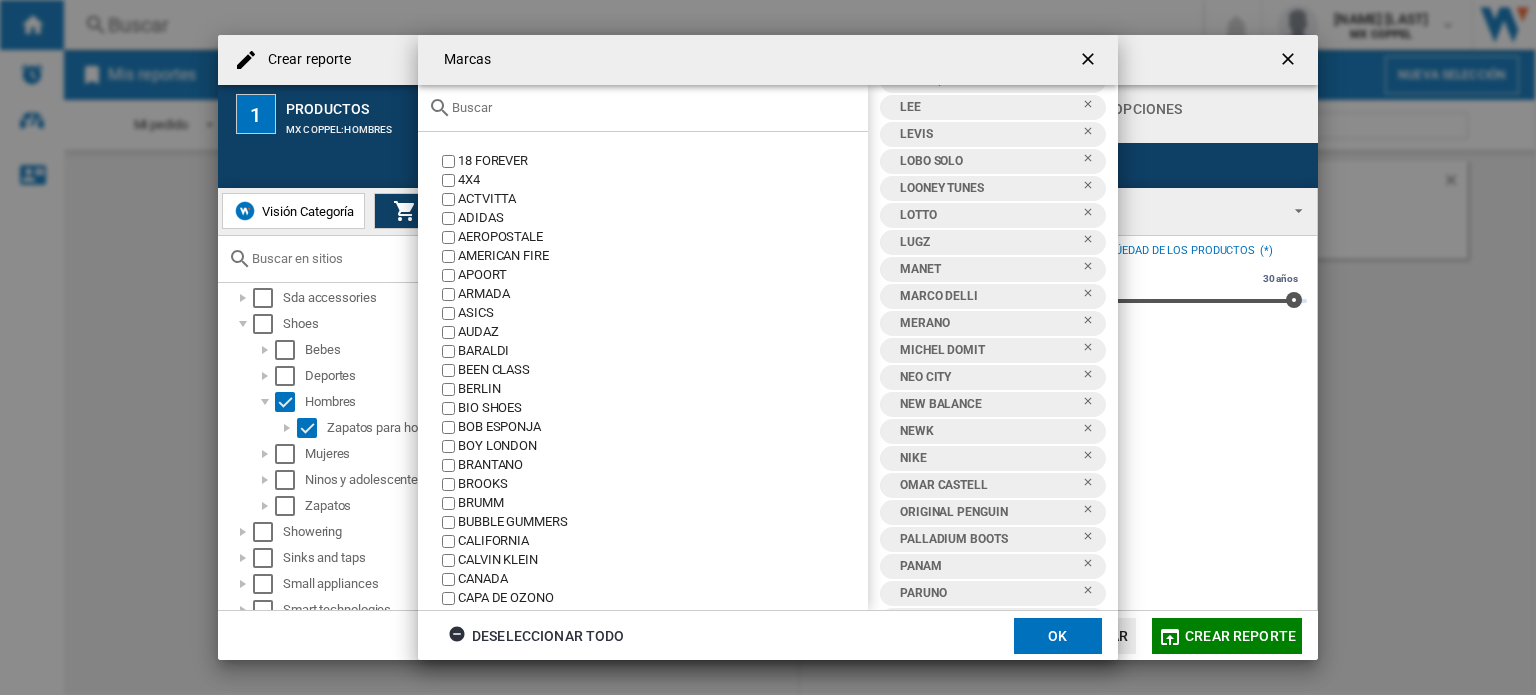 click on "OK" 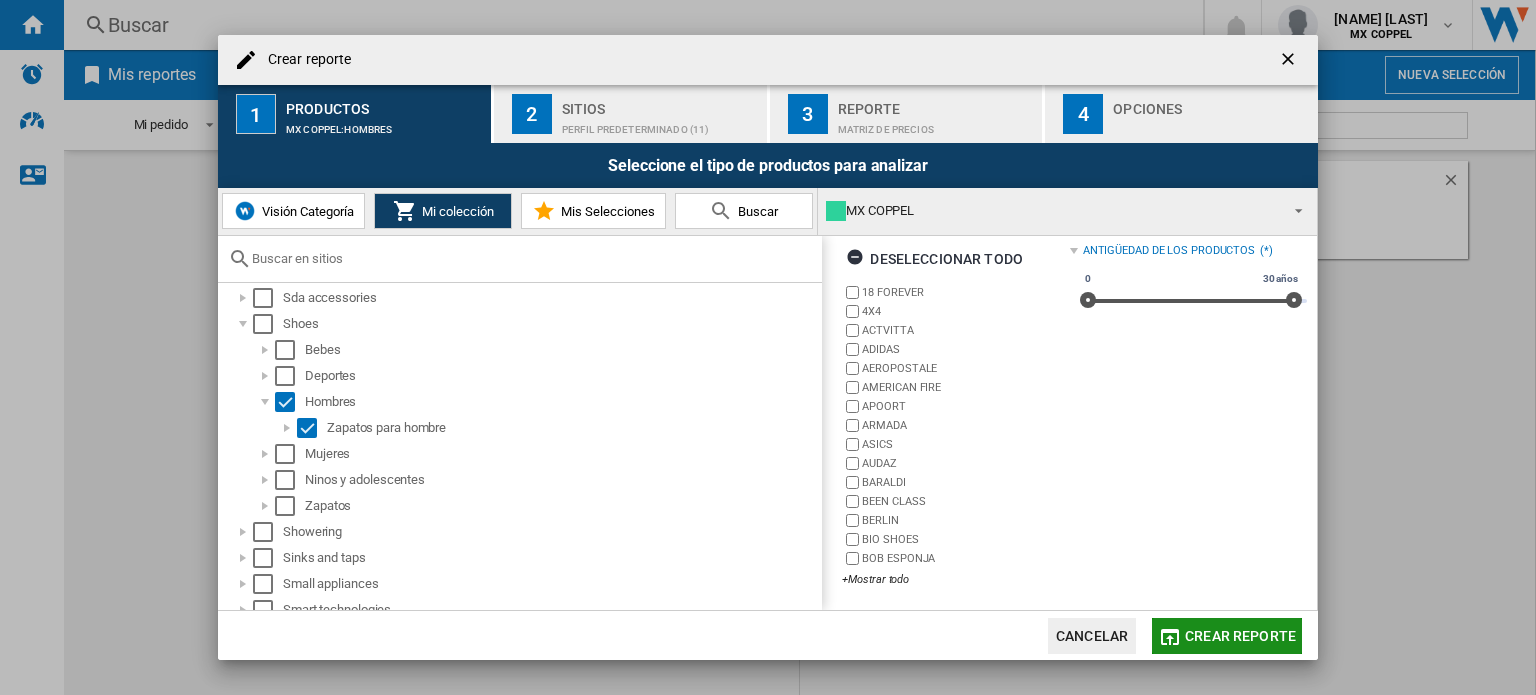 click on "Crear reporte" 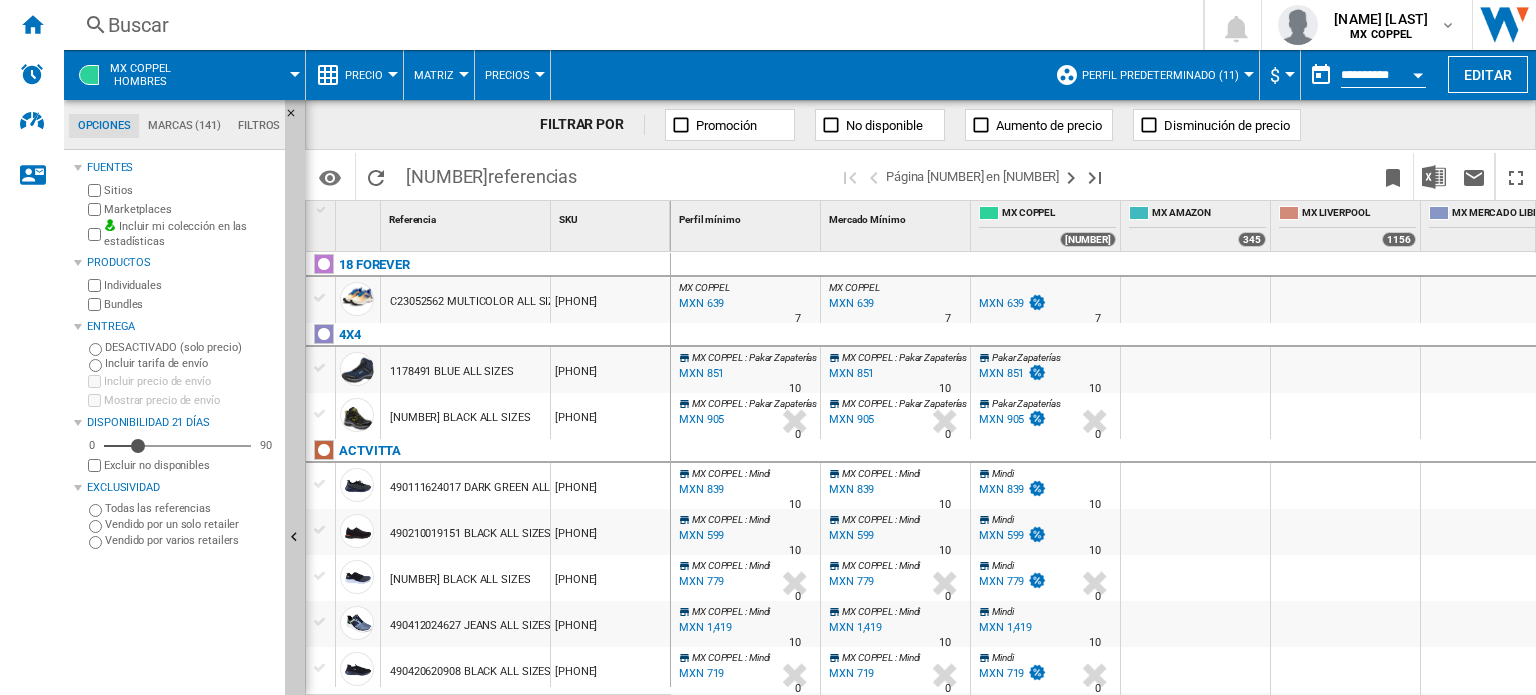 scroll, scrollTop: 100, scrollLeft: 0, axis: vertical 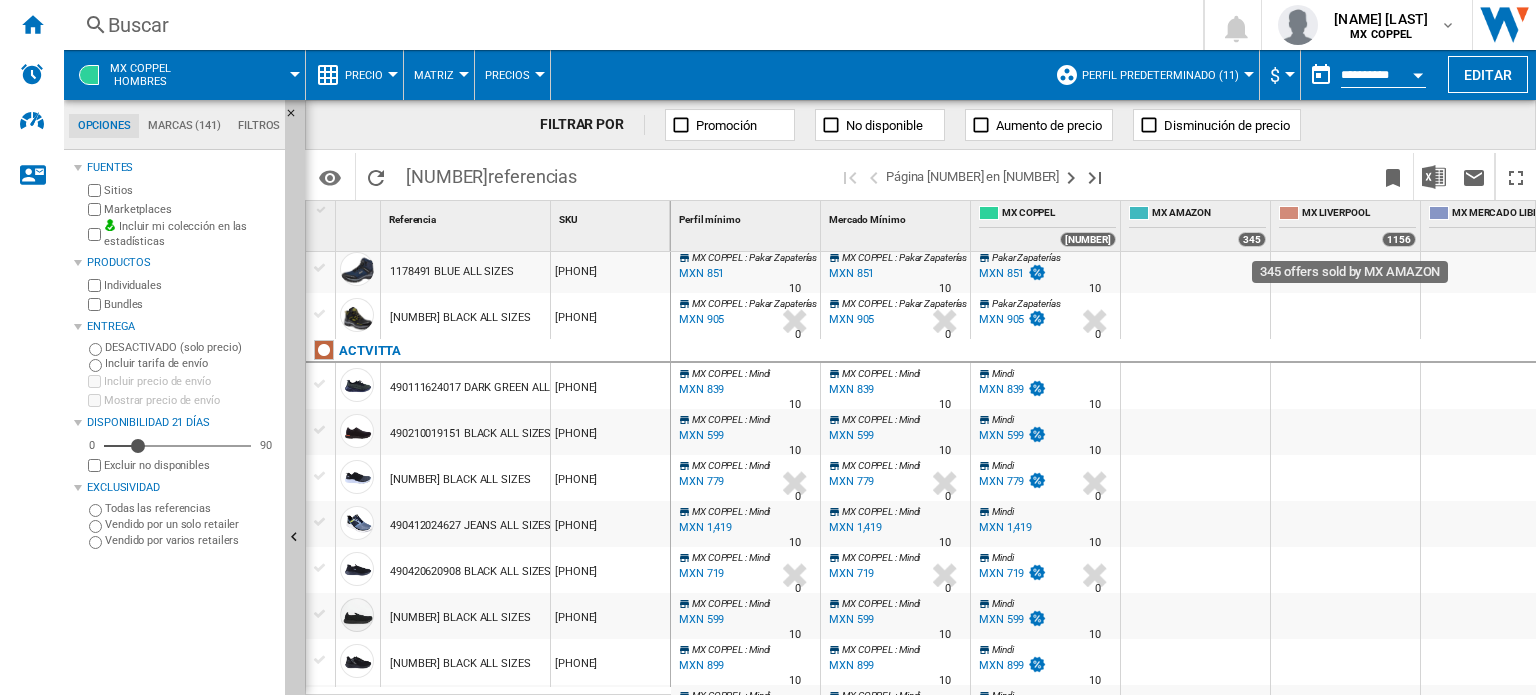 click on "345" at bounding box center [1252, 239] 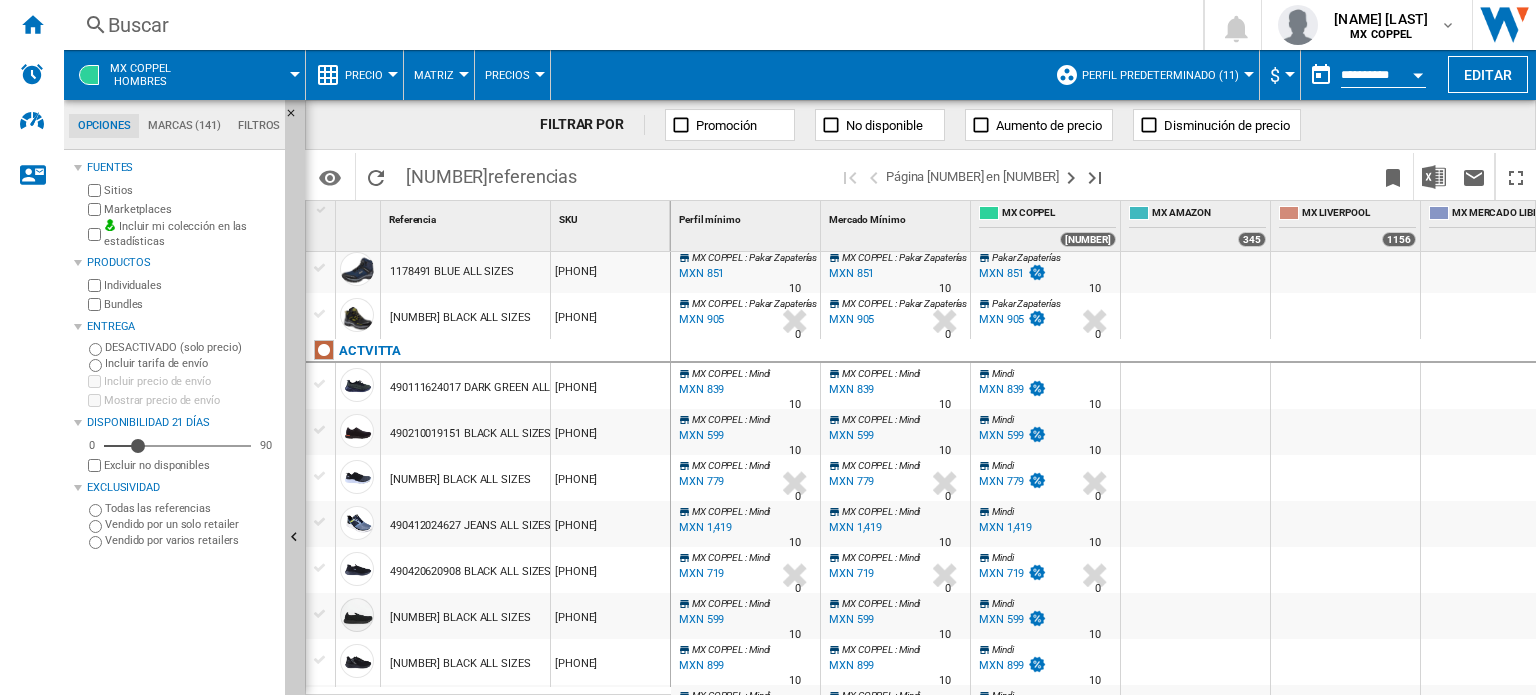 click on "MX LIVERPOOL" at bounding box center (1359, 214) 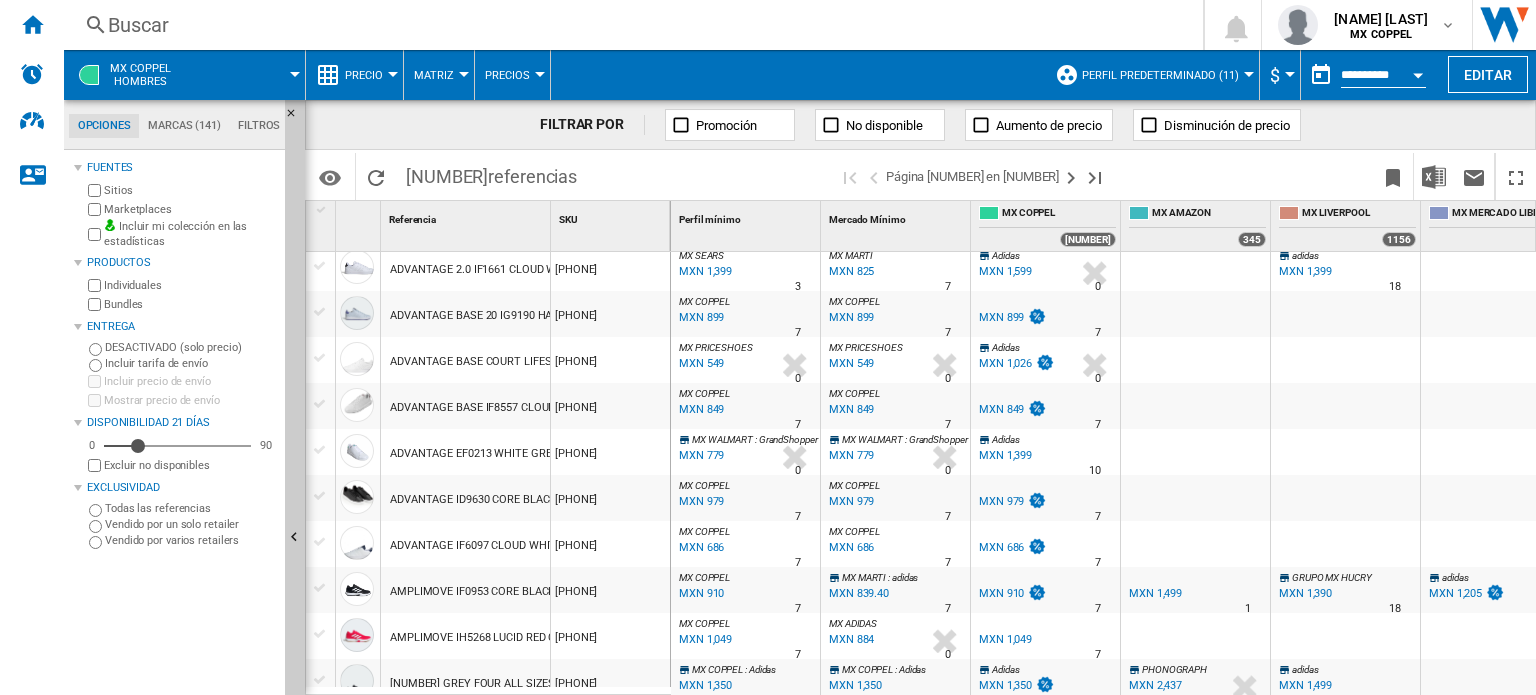 scroll, scrollTop: 1100, scrollLeft: 0, axis: vertical 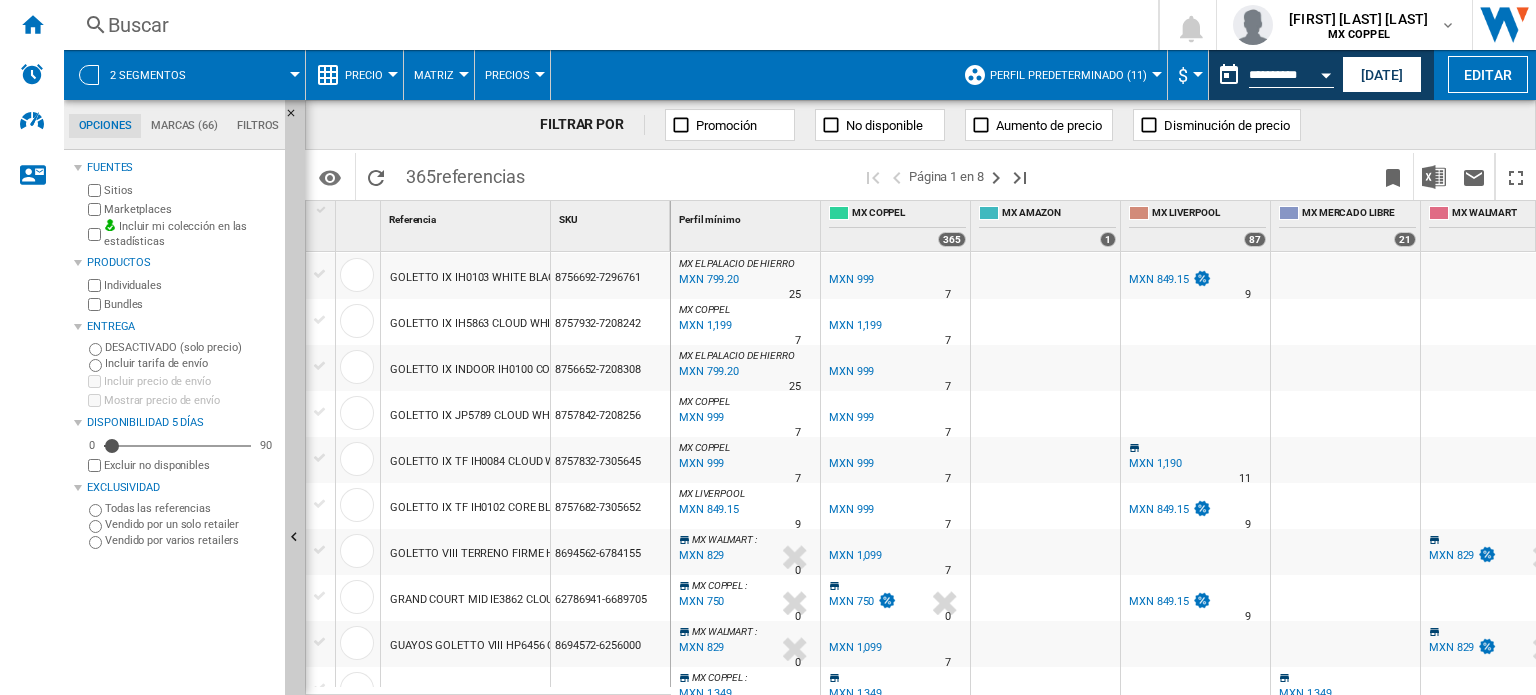 click on "Buscar" at bounding box center (607, 25) 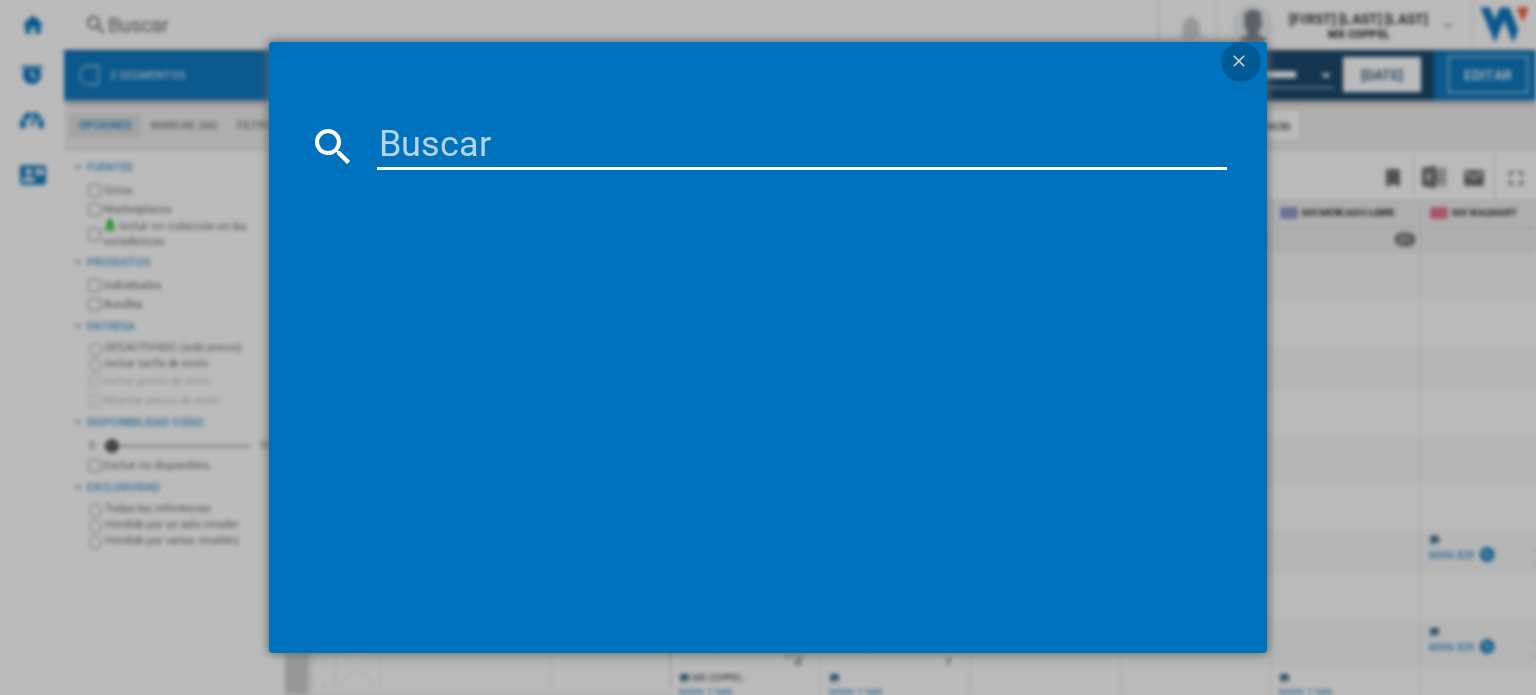 click at bounding box center [1241, 63] 